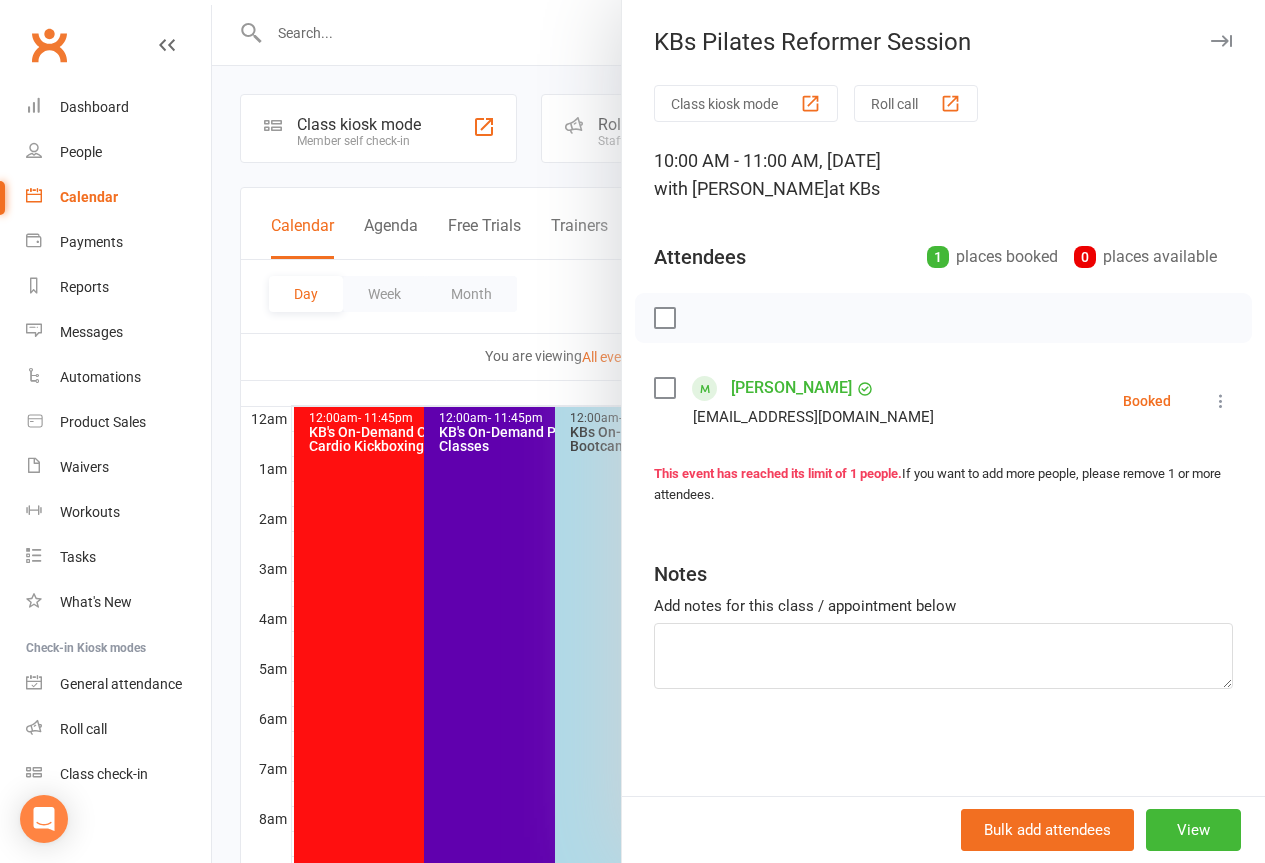 scroll, scrollTop: 400, scrollLeft: 0, axis: vertical 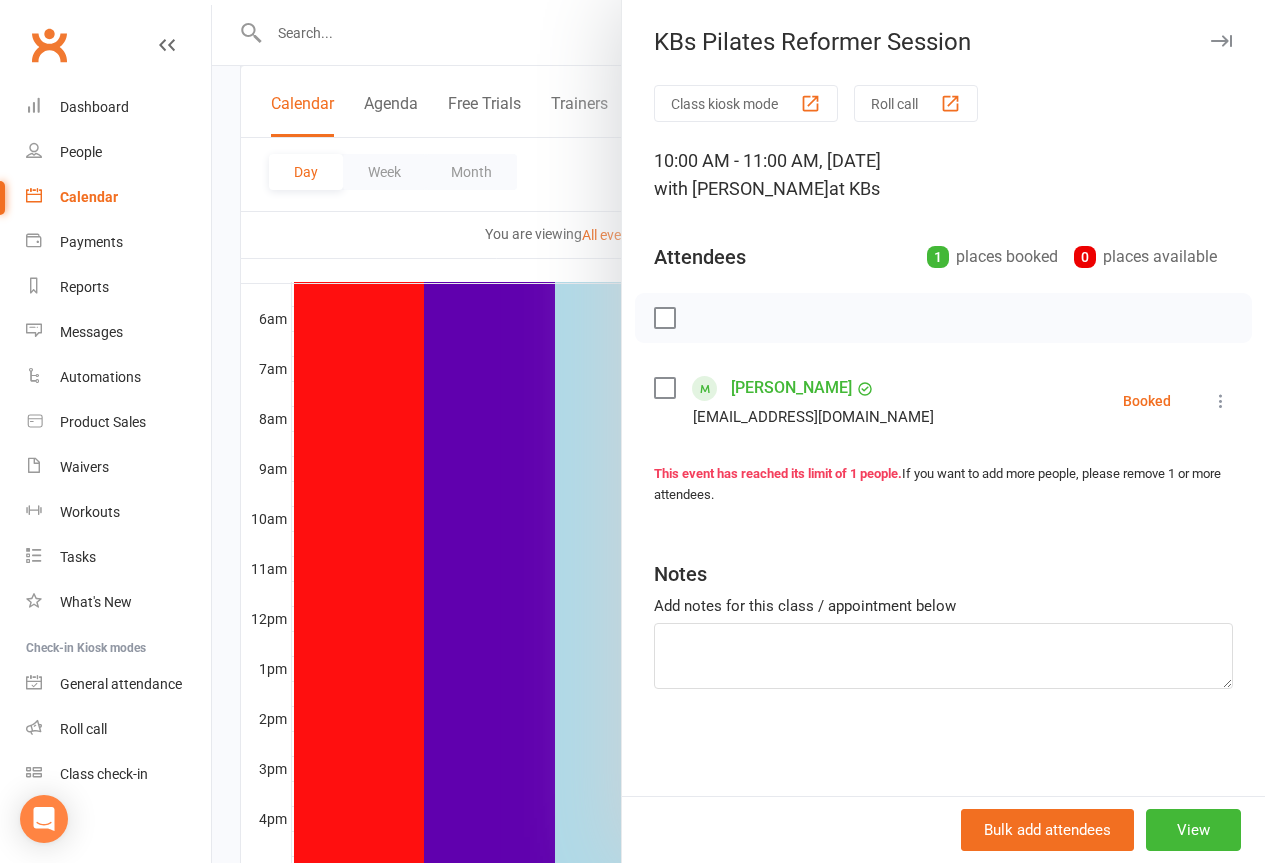 click at bounding box center (1221, 41) 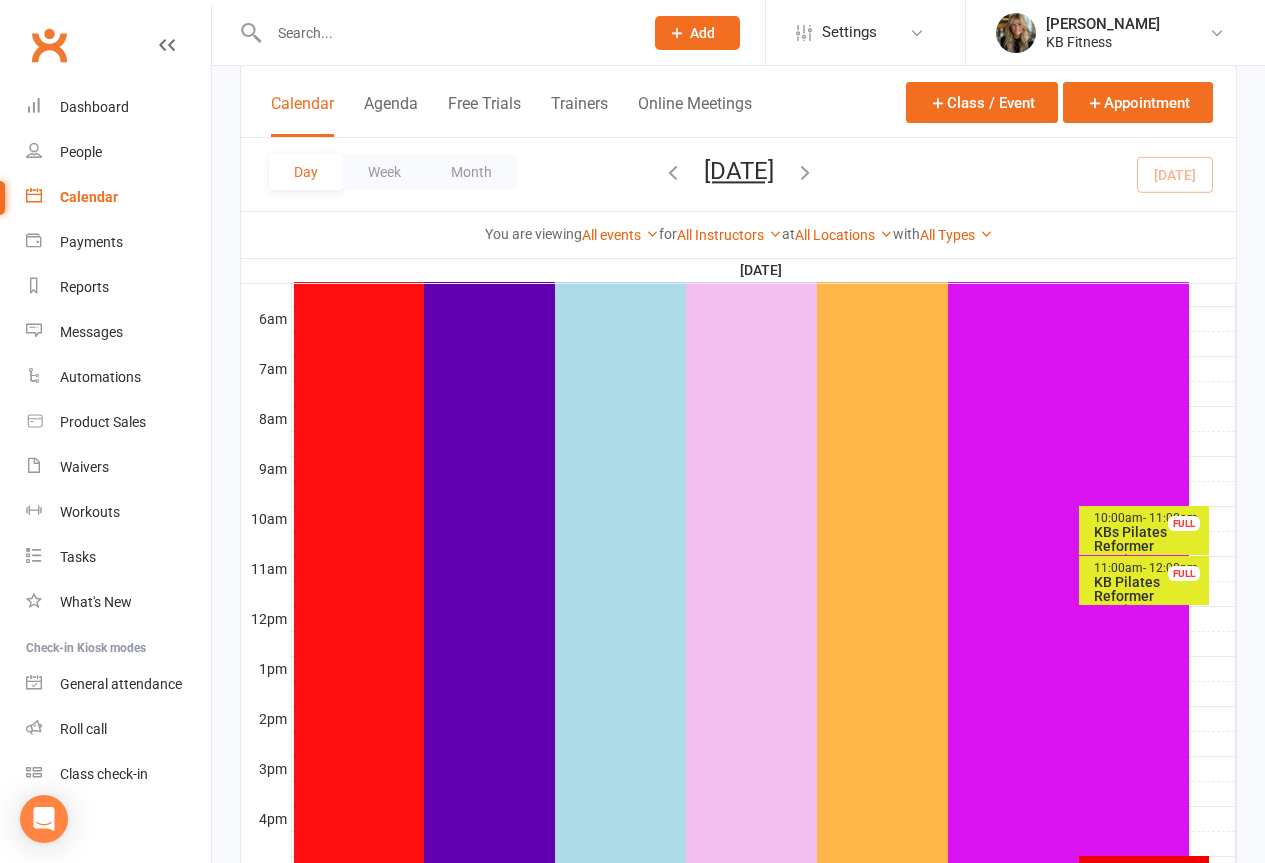 click on "[DATE]
[DATE]
Sun Mon Tue Wed Thu Fri Sat
29
30
01
02
03
04
05
06
07
08
09
10
11
12
13
14
15
16
17
18
19
20
21
22
23
24
25
26
27
28
29
30
31
01
02
03 04" at bounding box center (739, 174) 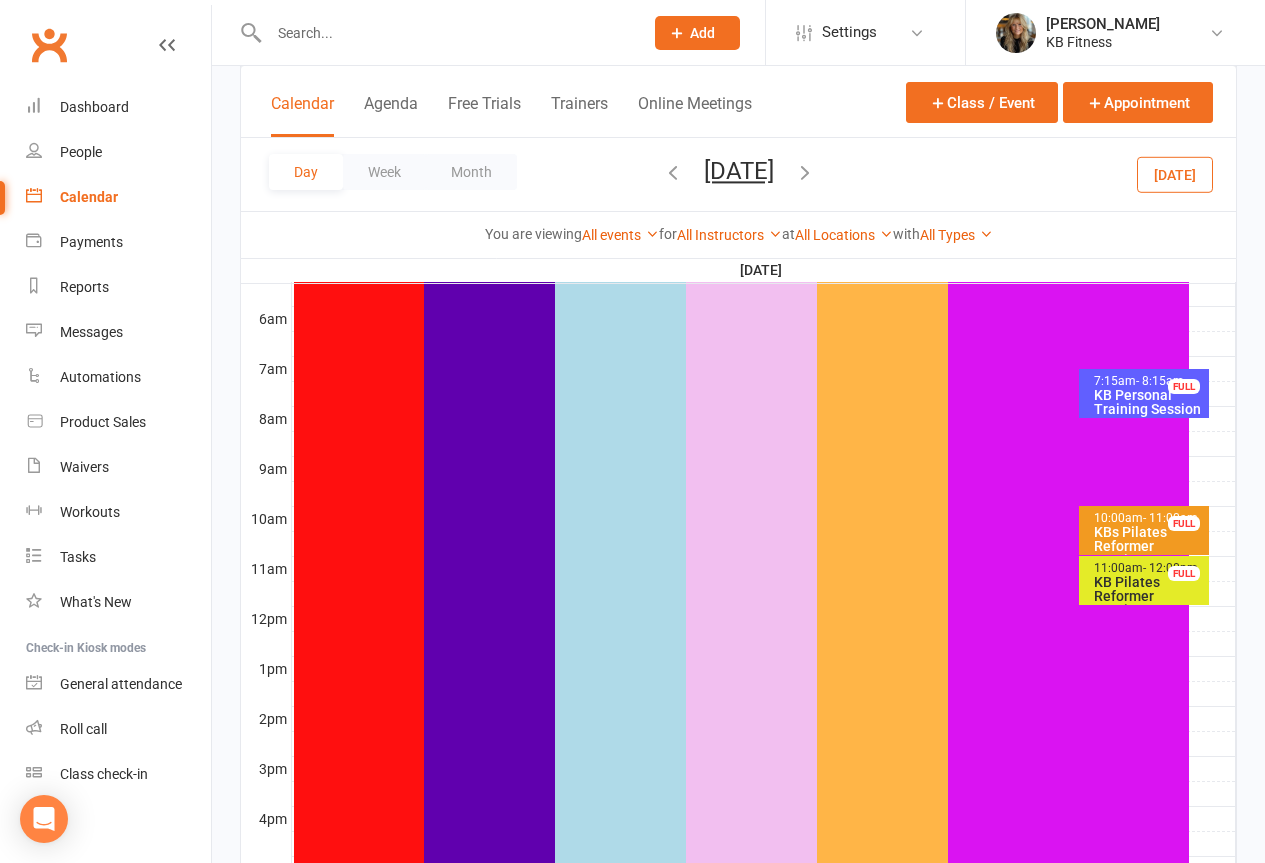 click on "Day Week Month [DATE]
[DATE]
Sun Mon Tue Wed Thu Fri Sat
29
30
01
02
03
04
05
06
07
08
09
10
11
12
13
14
15
16
17
18
19
20
21
22
23
24
25
26
27
28
29
30
31
01
02
03" at bounding box center [738, 174] 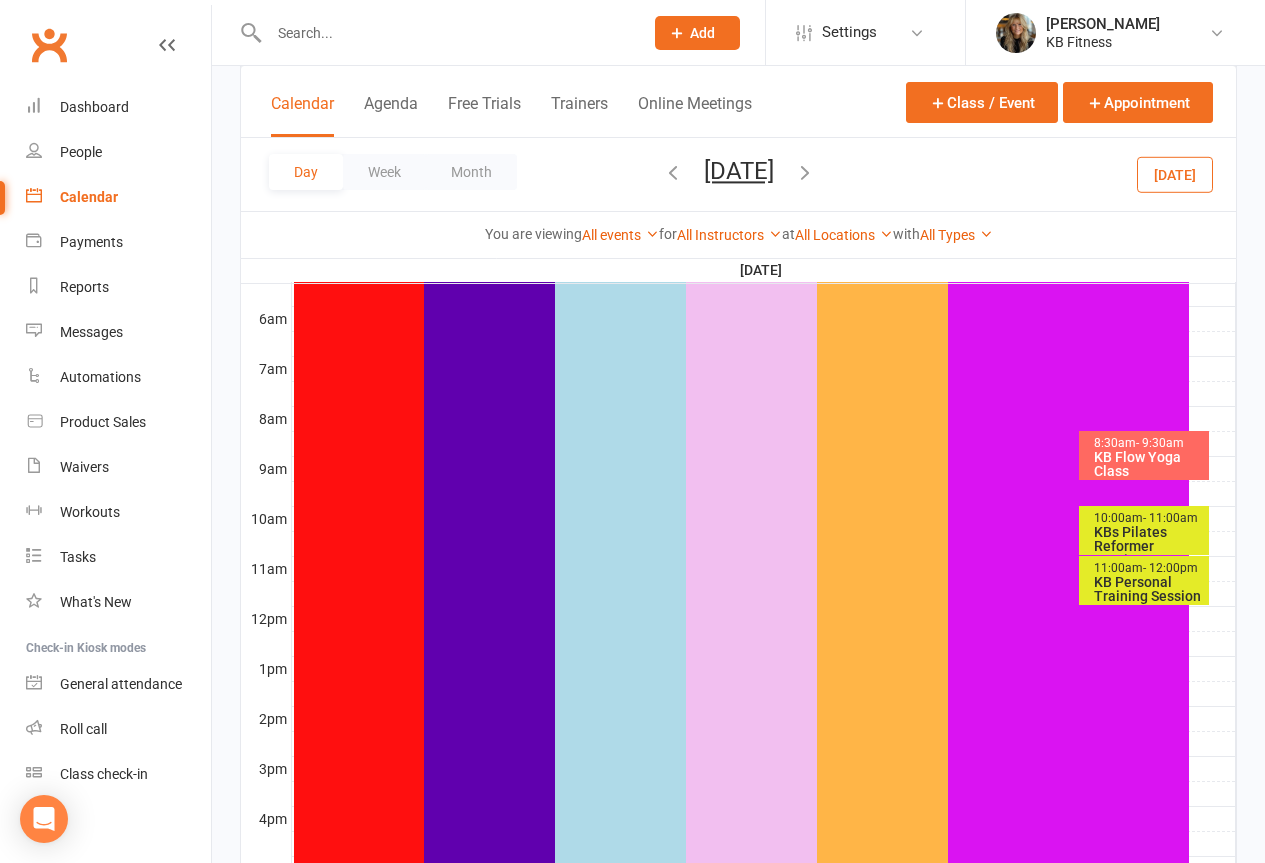 click at bounding box center [805, 172] 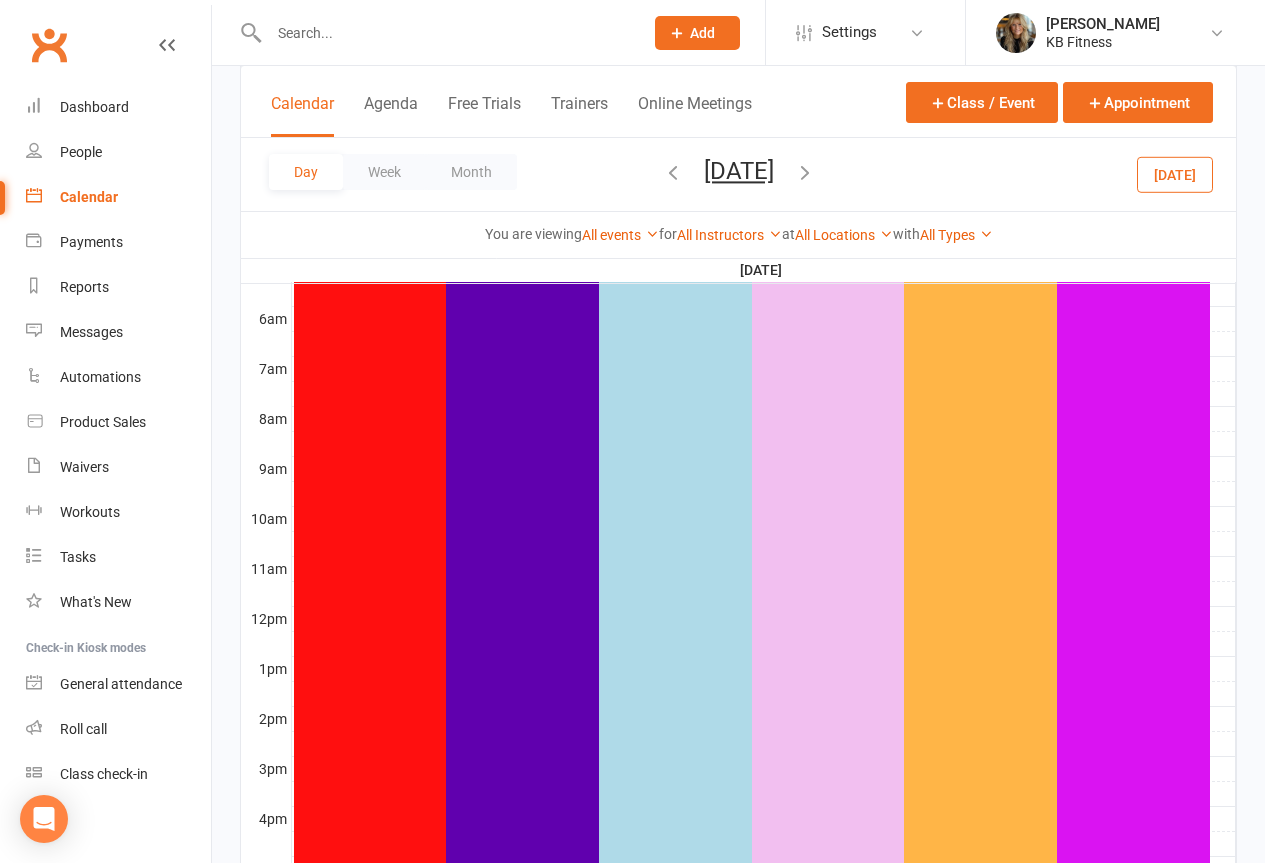 click at bounding box center (805, 172) 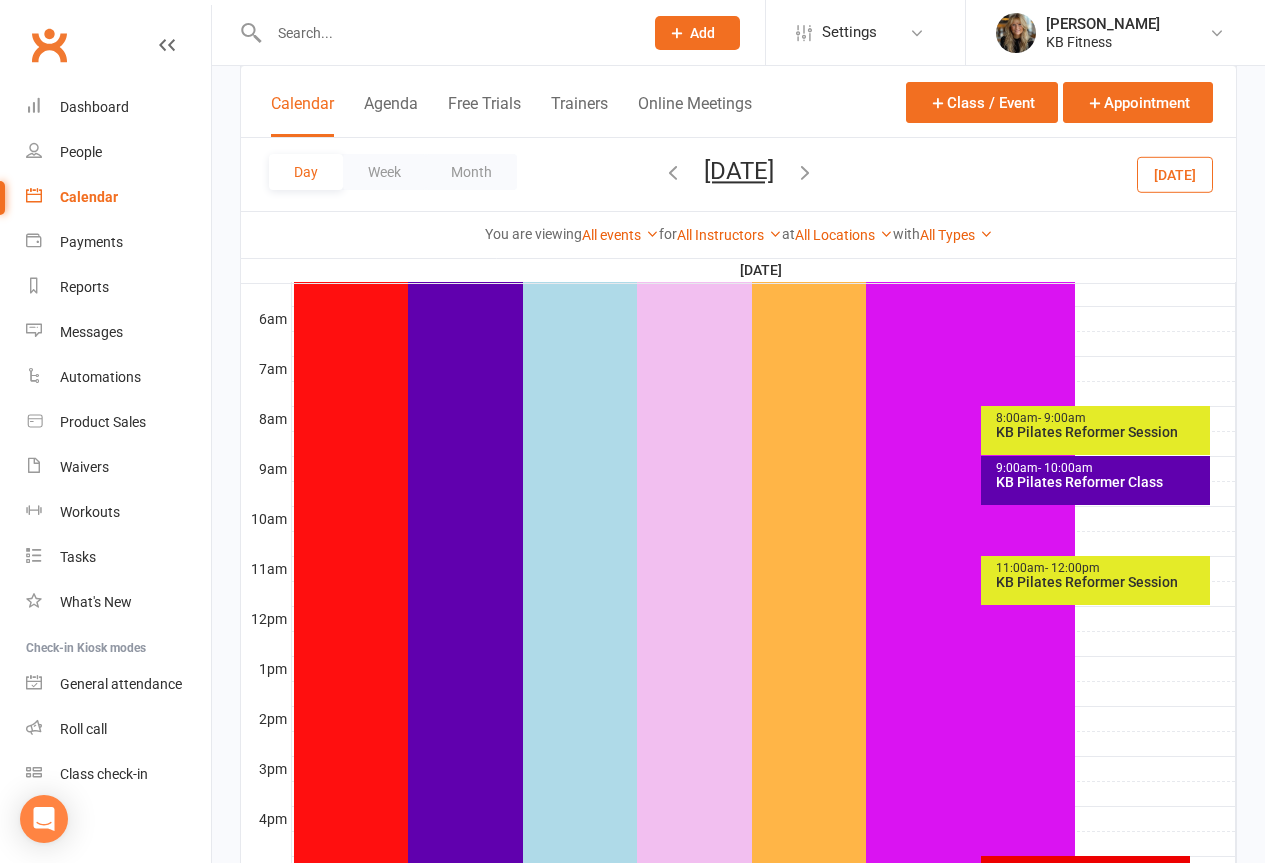 click at bounding box center [805, 172] 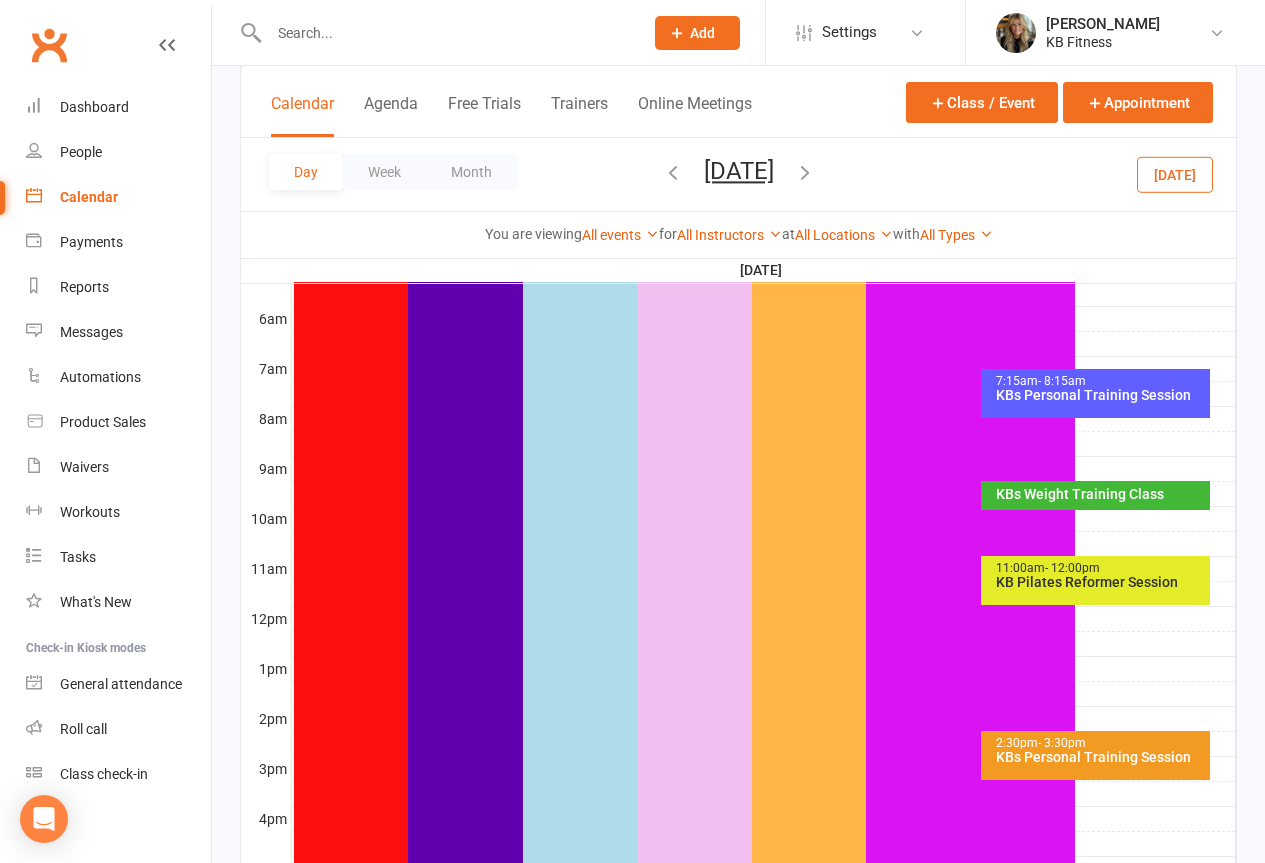 click on "KBs Weight Training Class" at bounding box center (1100, 494) 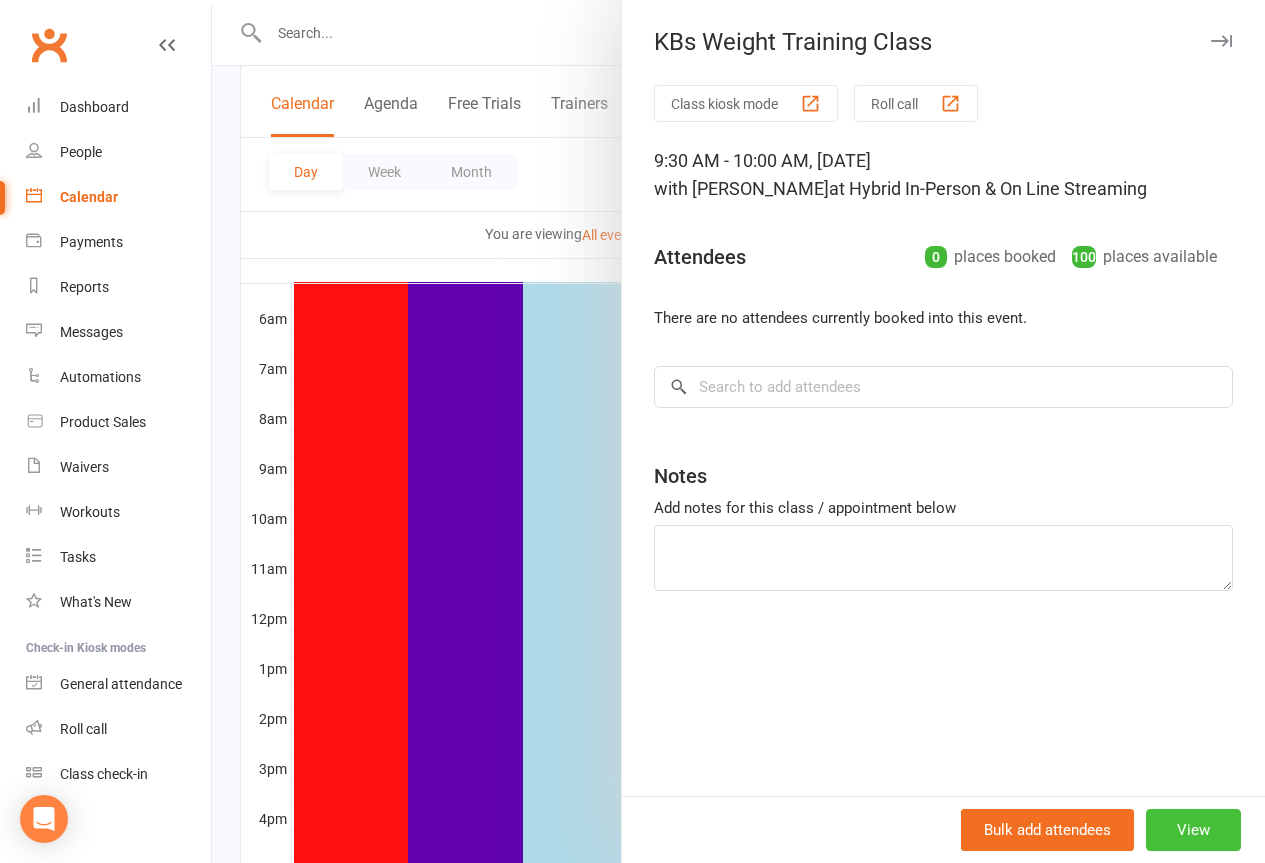 click on "View" at bounding box center (1193, 830) 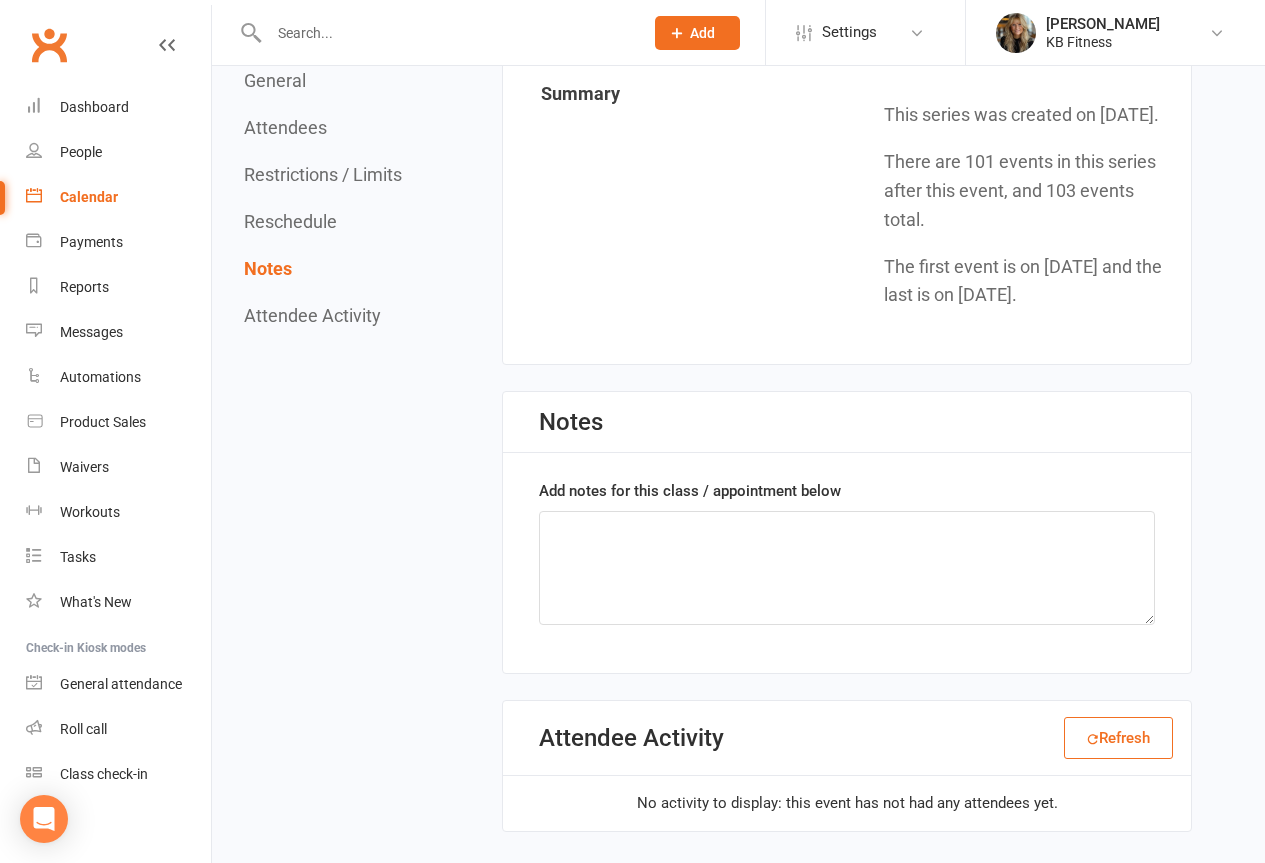 scroll, scrollTop: 2314, scrollLeft: 0, axis: vertical 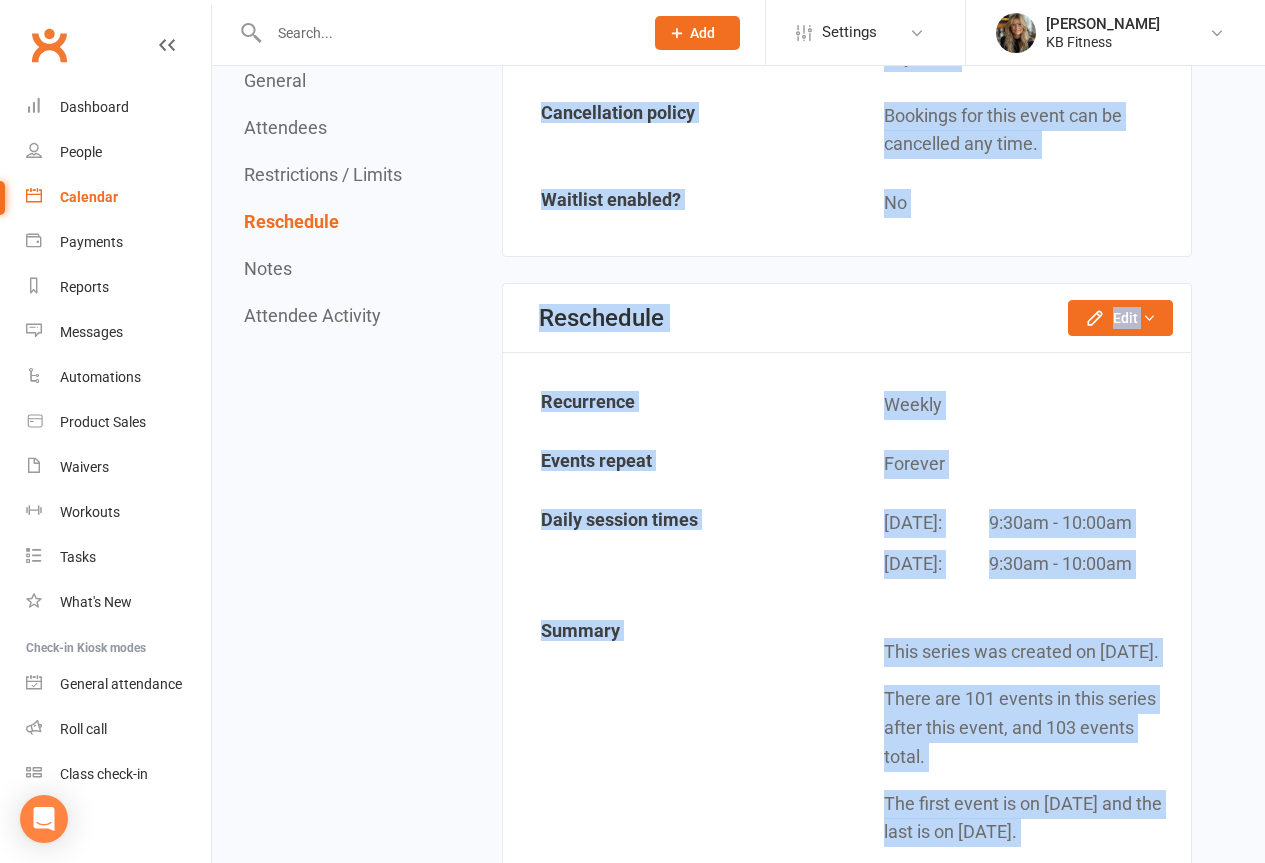 drag, startPoint x: 1264, startPoint y: 594, endPoint x: 1279, endPoint y: -97, distance: 691.1628 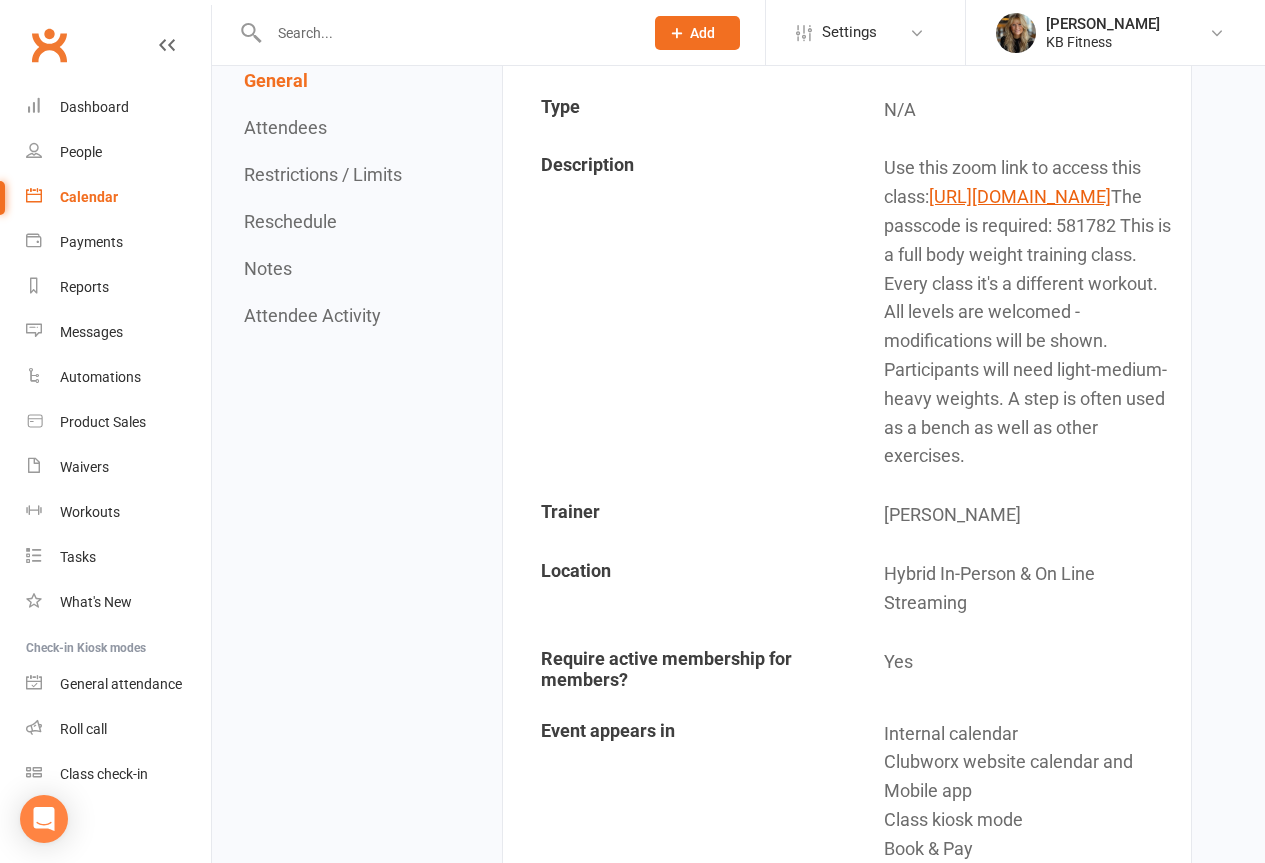 scroll, scrollTop: 0, scrollLeft: 0, axis: both 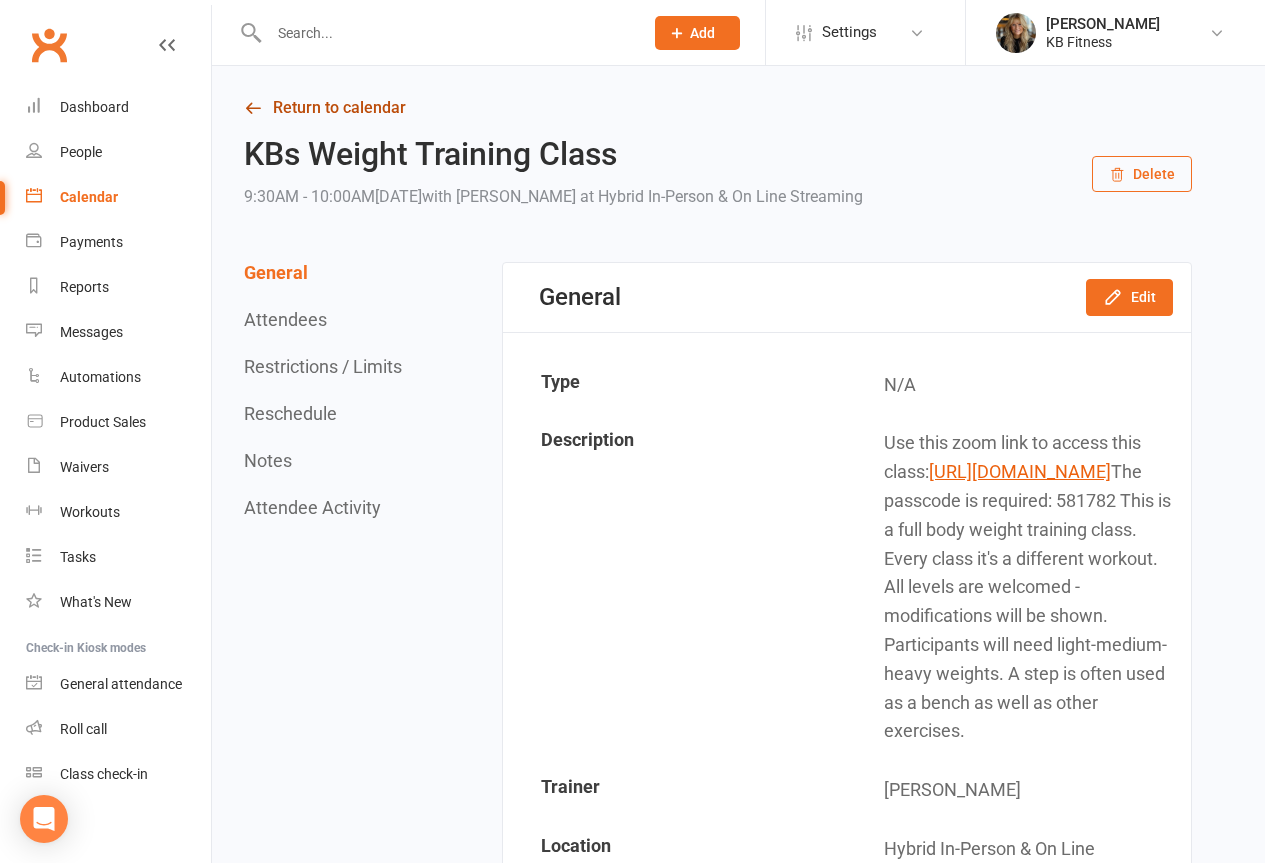 click on "Return to calendar" at bounding box center (718, 108) 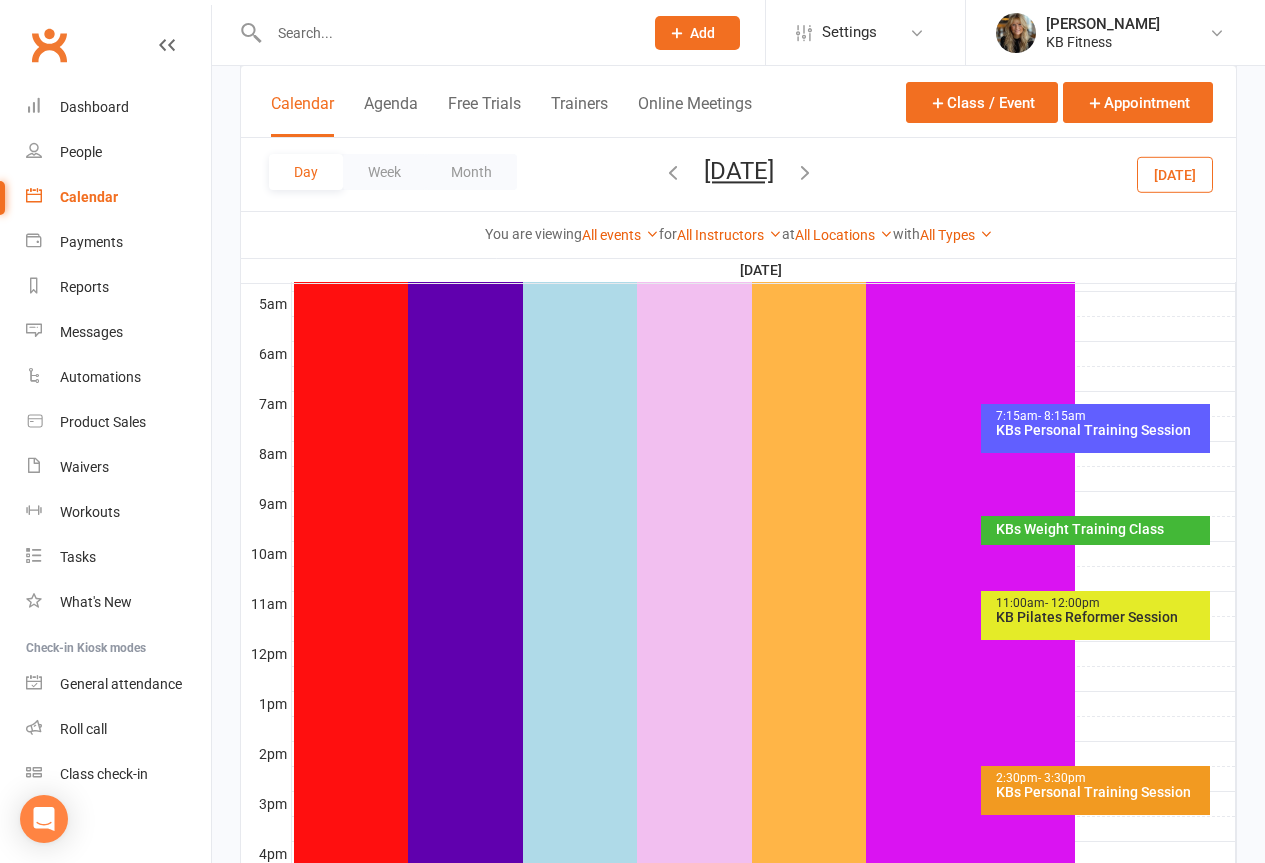 scroll, scrollTop: 400, scrollLeft: 0, axis: vertical 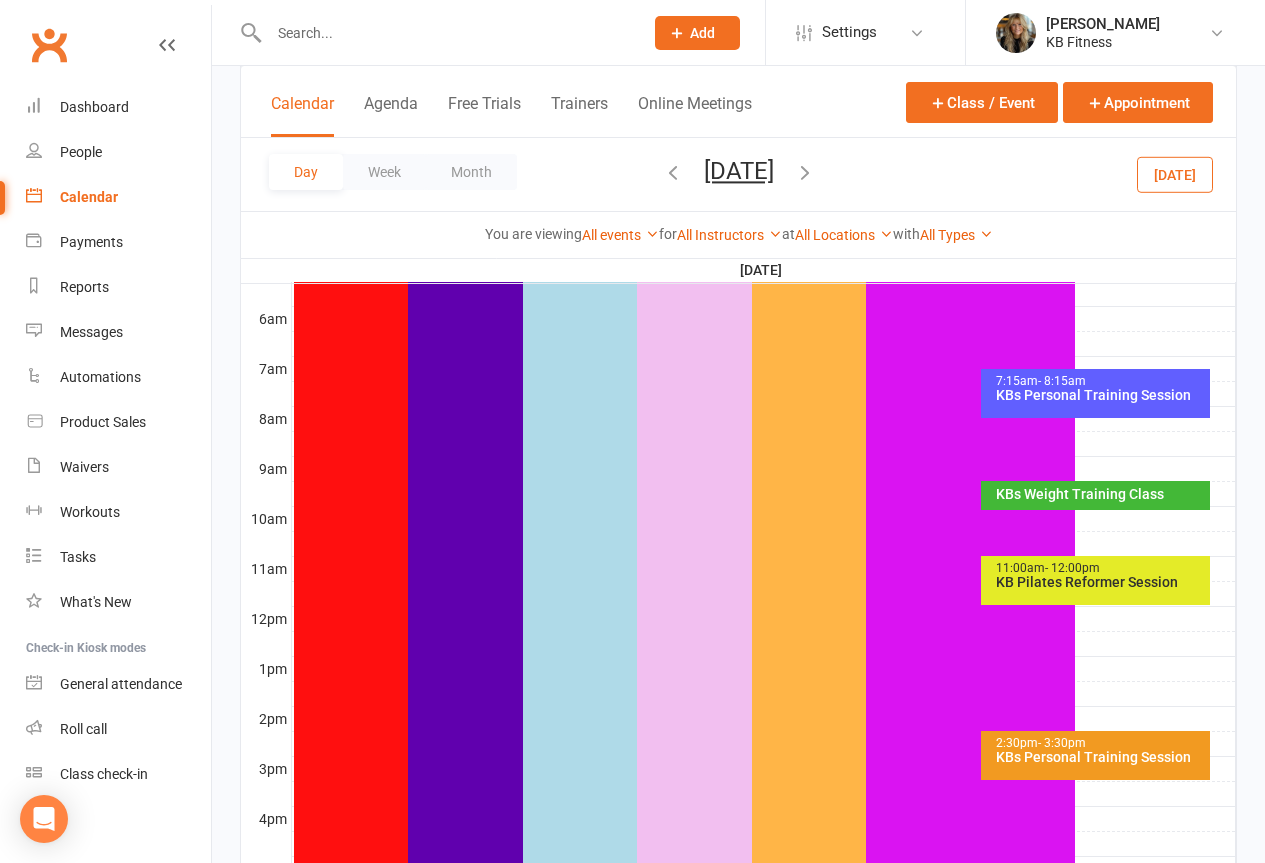 click on "KBs Weight Training Class" at bounding box center [1100, 494] 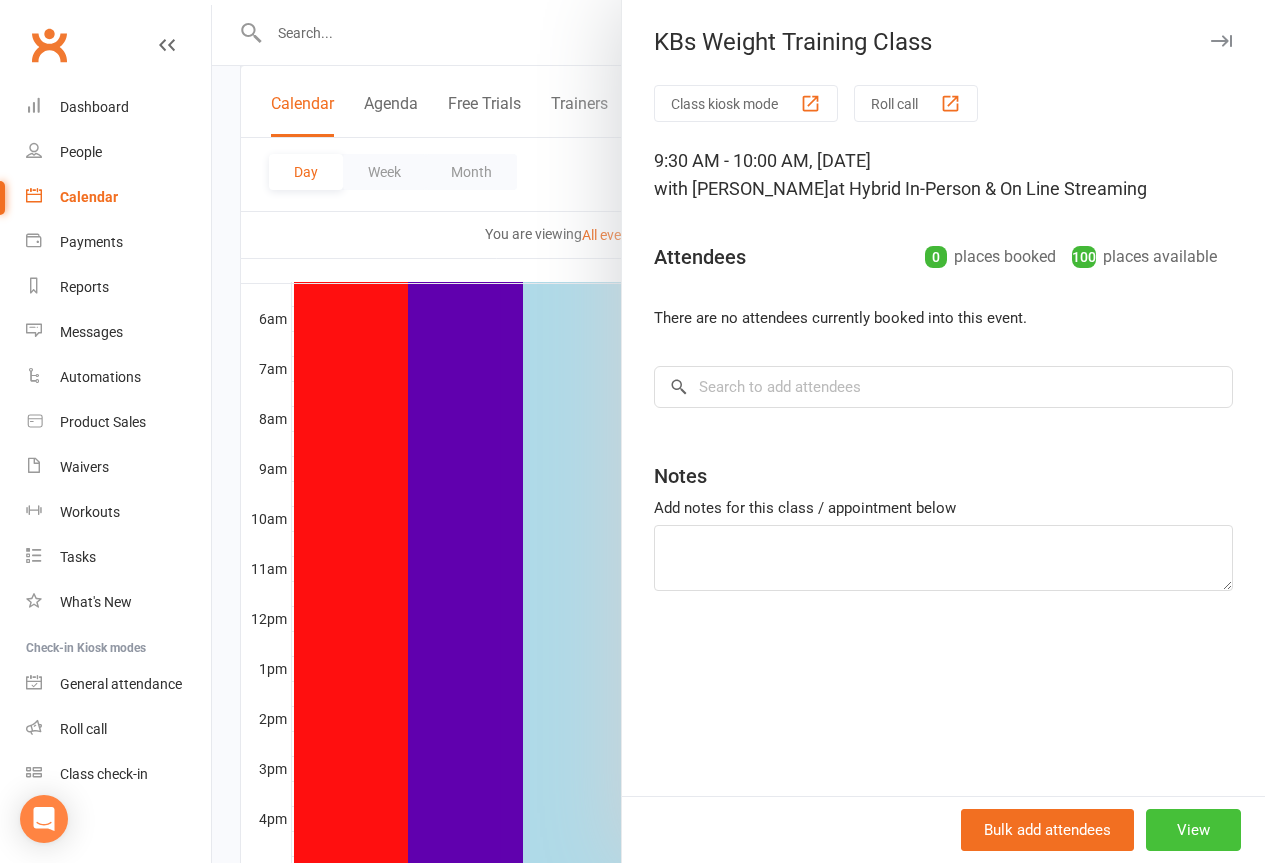 click on "View" at bounding box center (1193, 830) 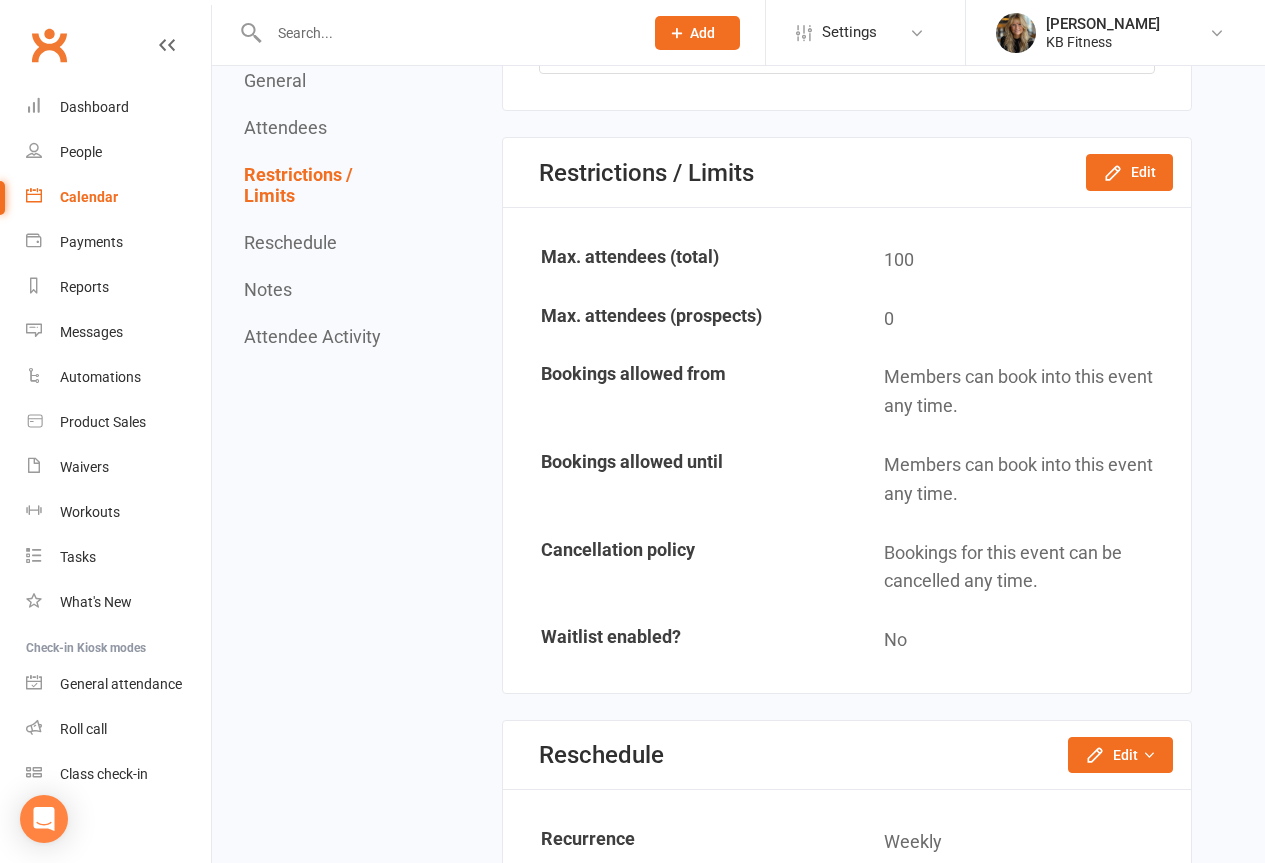 scroll, scrollTop: 1314, scrollLeft: 0, axis: vertical 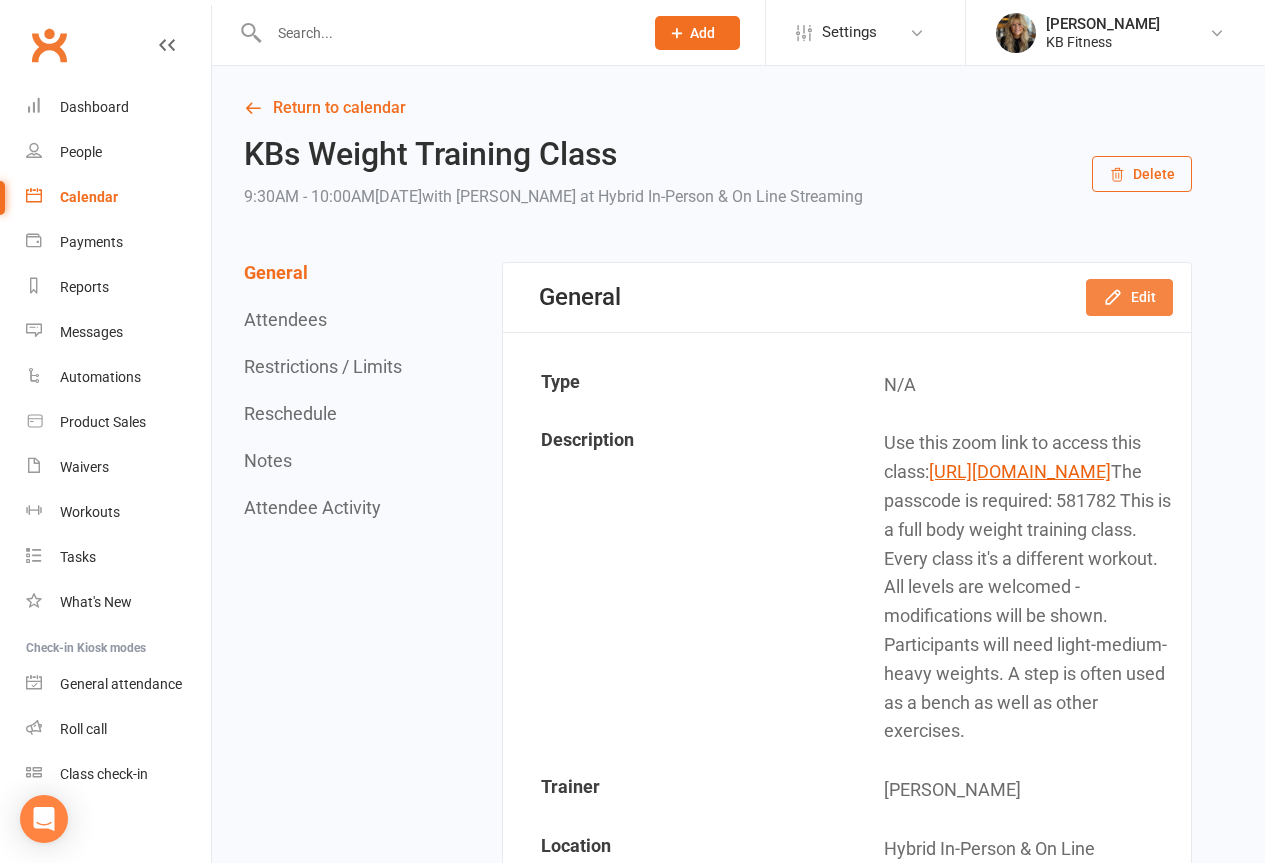 click on "Edit" at bounding box center (1129, 297) 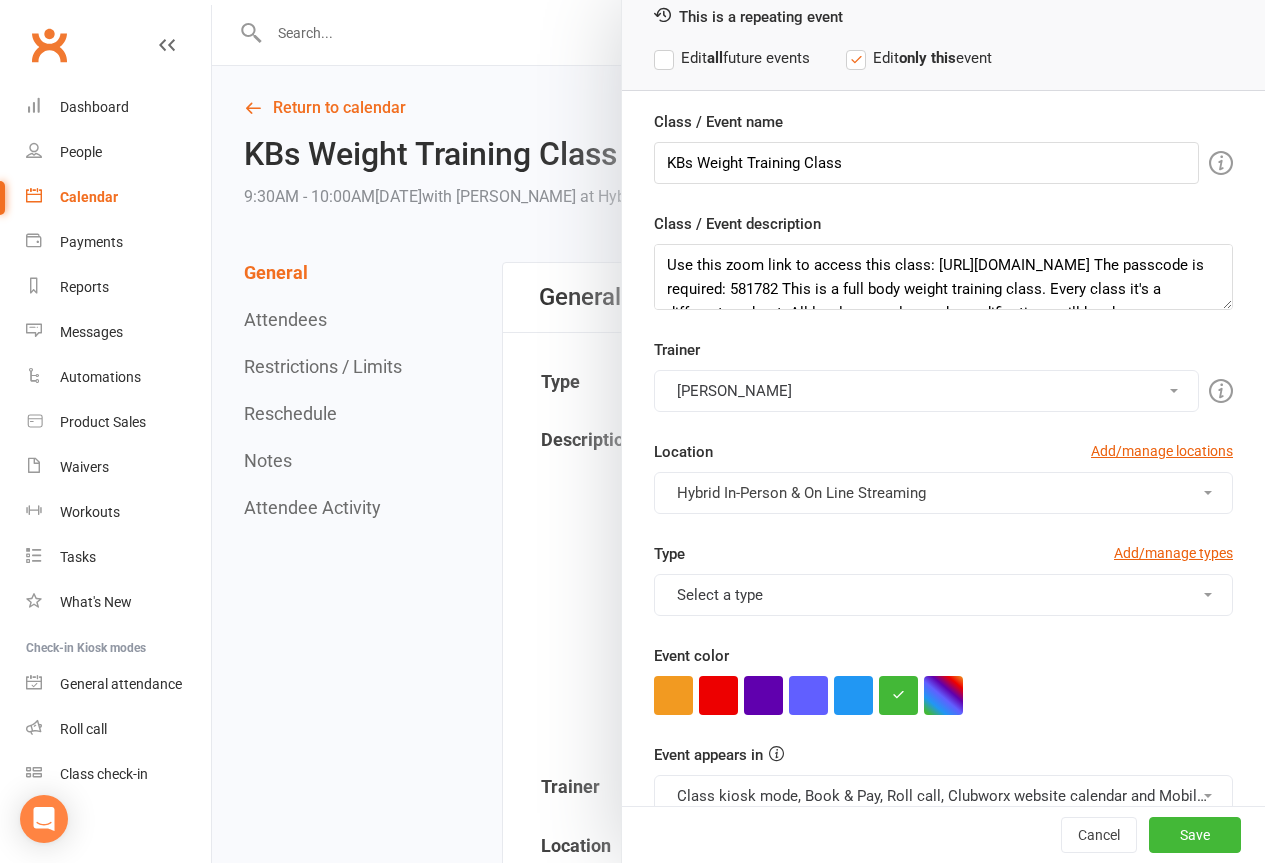scroll, scrollTop: 215, scrollLeft: 0, axis: vertical 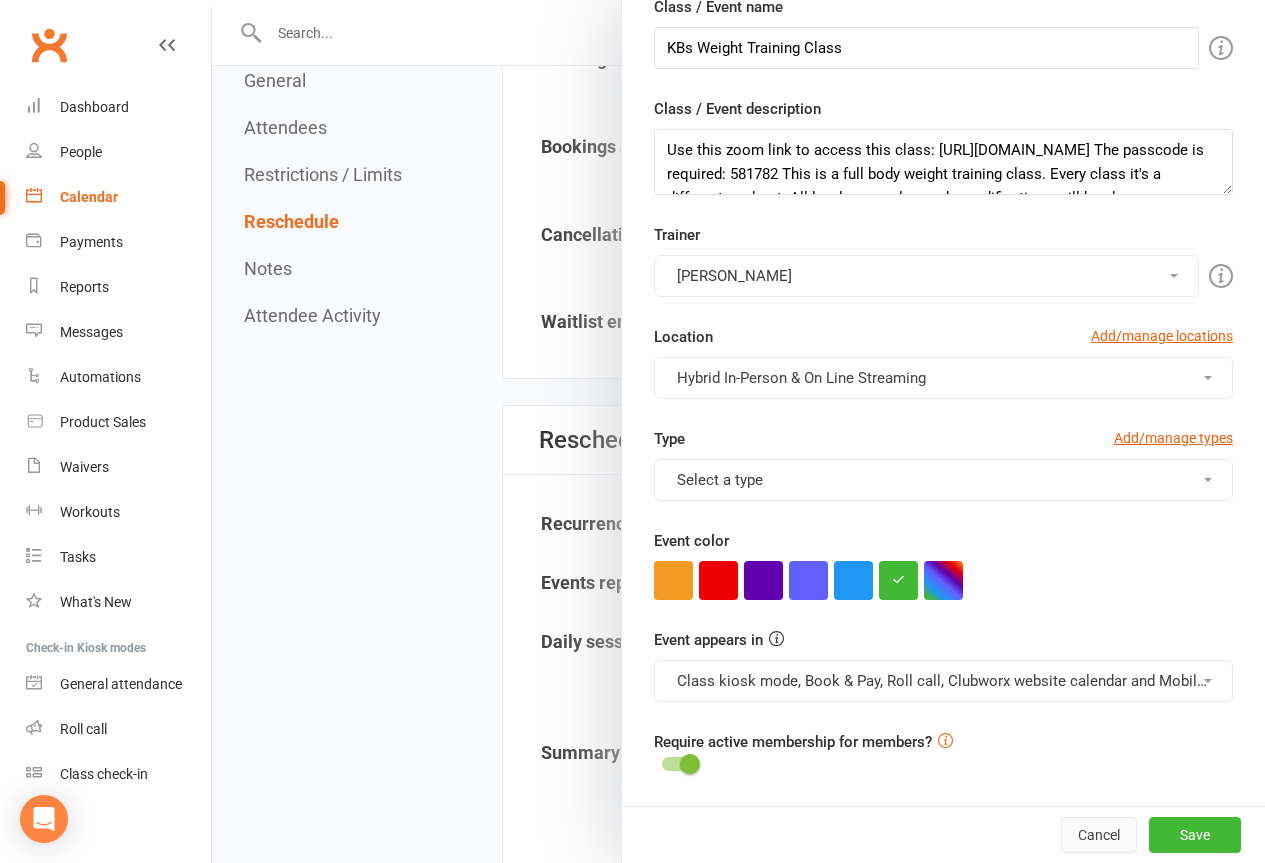 click on "Cancel" at bounding box center (1099, 835) 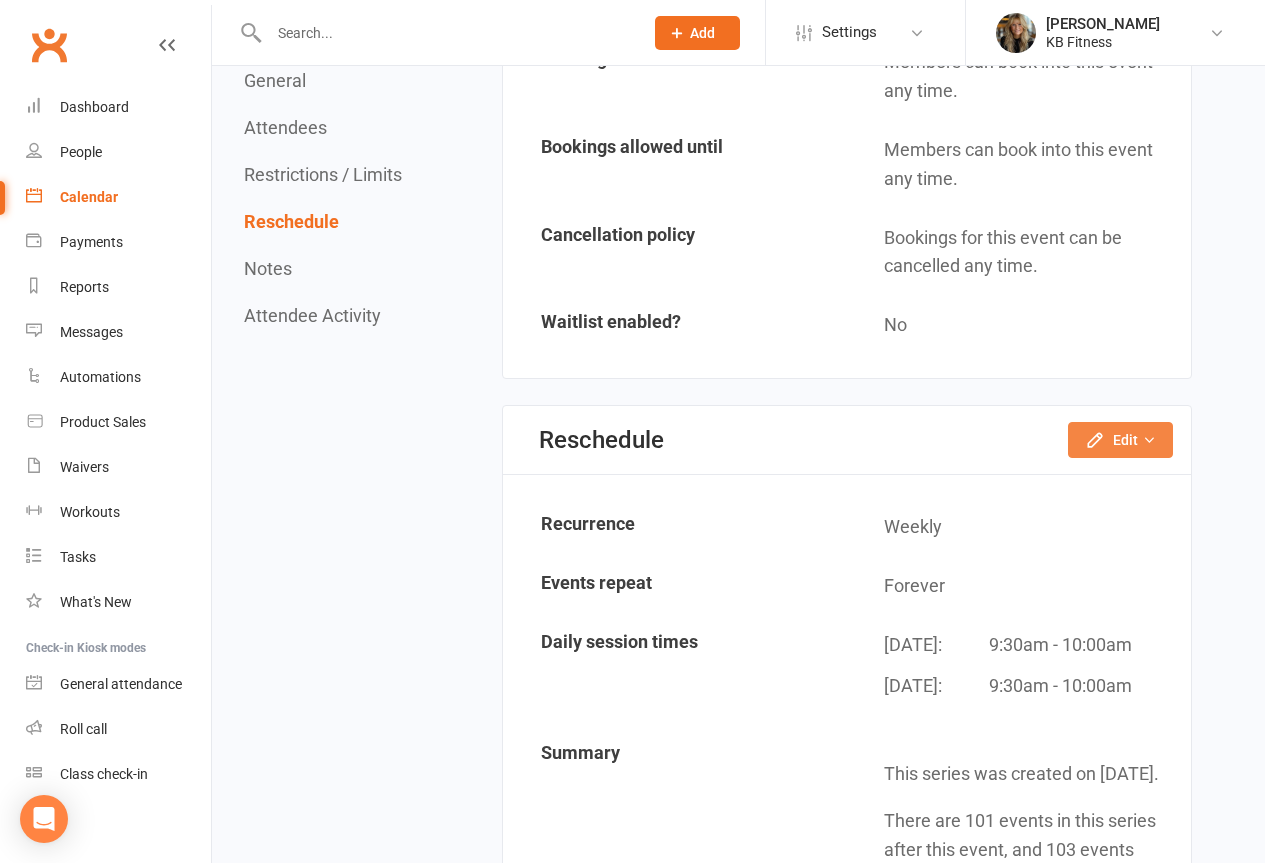 click 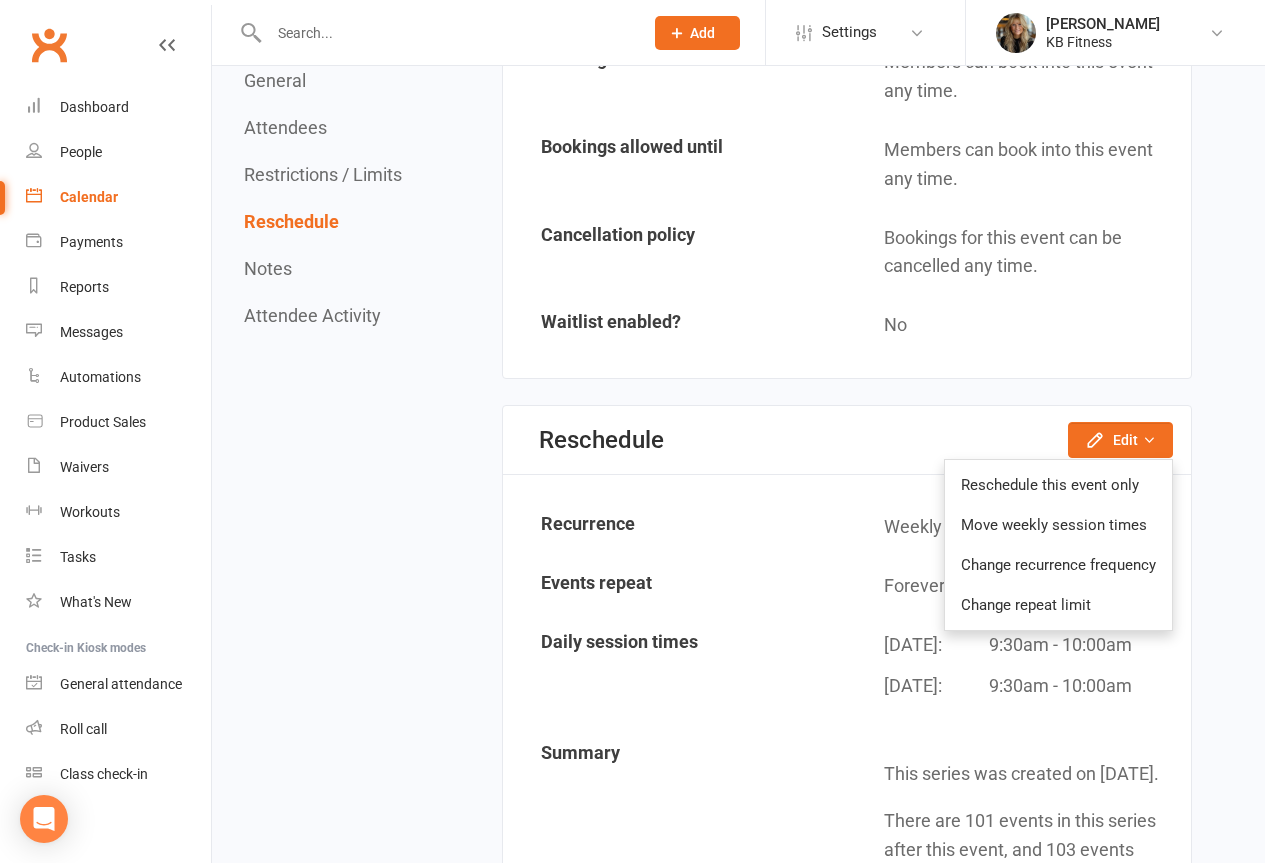 click on "Restrictions / Limits Edit Max. attendees (total) 100 Max. attendees (prospects) 0 Bookings allowed from Members can book into this event any time. Bookings allowed until Members can book into this event any time. Cancellation policy Bookings for this event can be cancelled any time. Waitlist enabled? No" 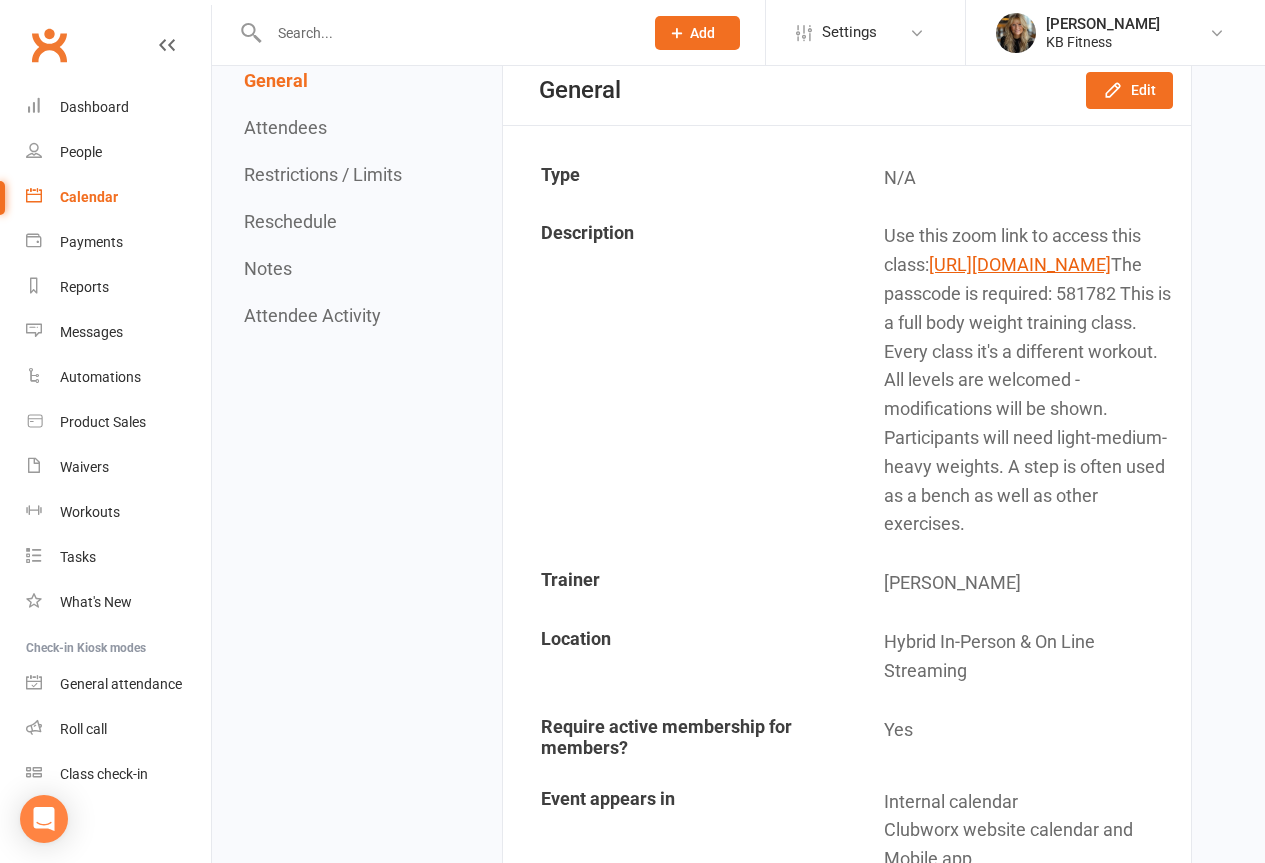 scroll, scrollTop: 90, scrollLeft: 0, axis: vertical 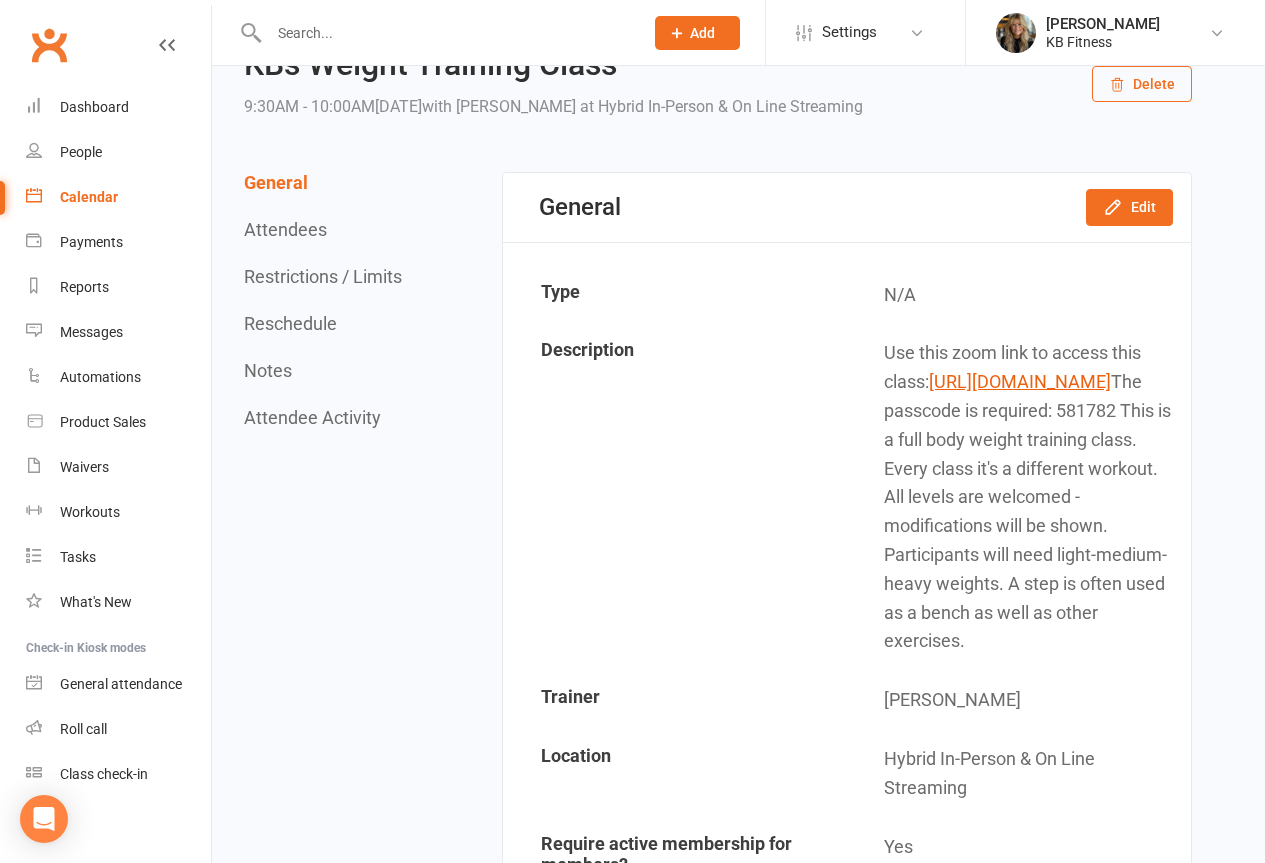 click on "[PERSON_NAME] KB Fitness My profile My subscription Help Terms & conditions  Privacy policy  Sign out" at bounding box center (1115, 32) 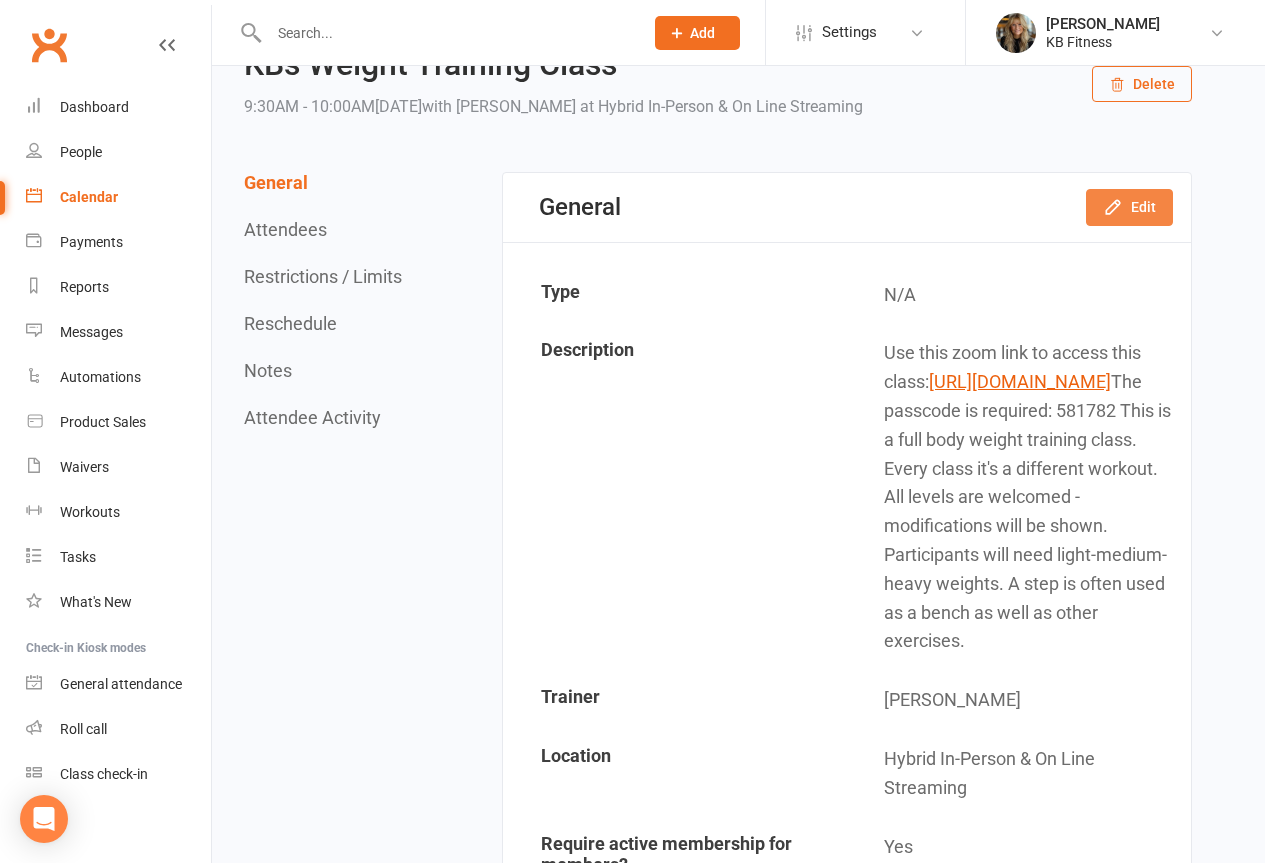 click 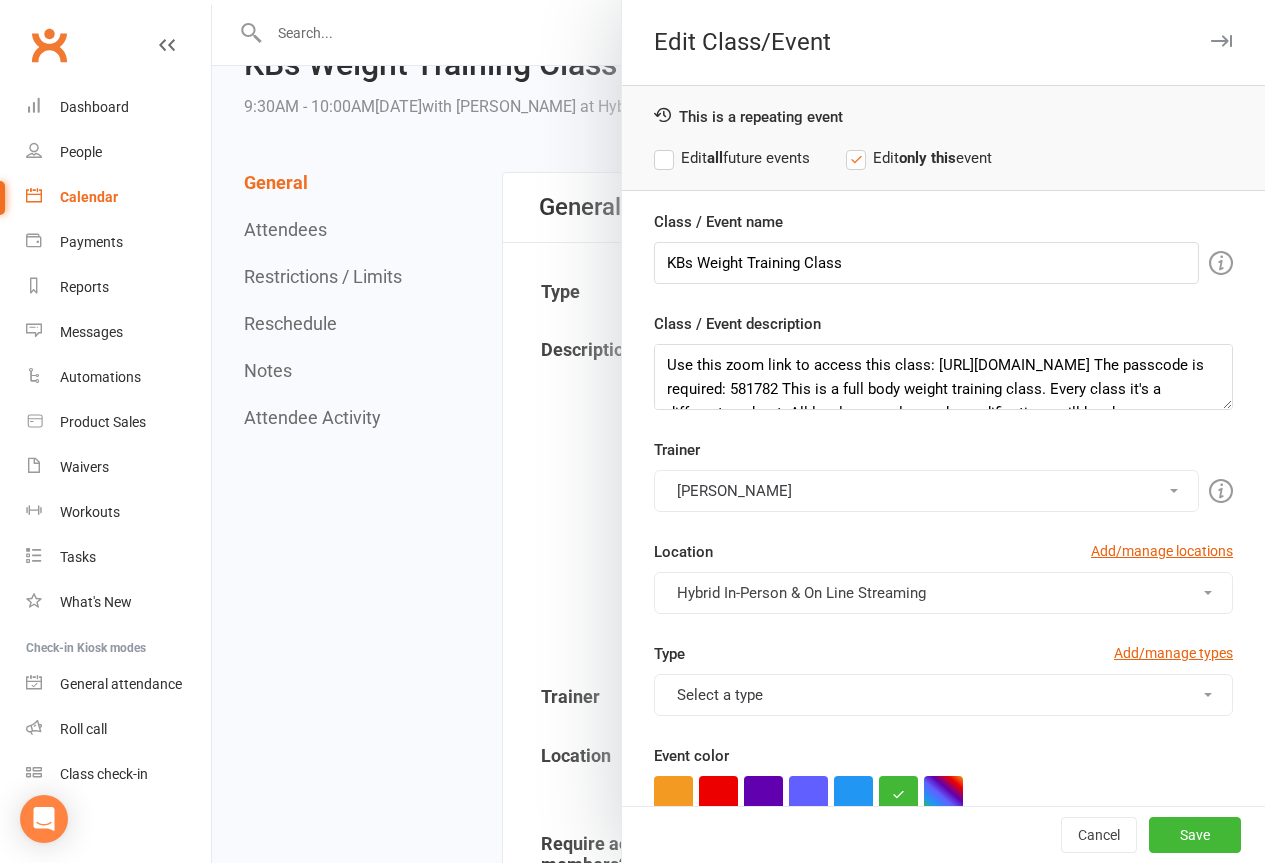 click on "Edit  all  future events" at bounding box center (732, 158) 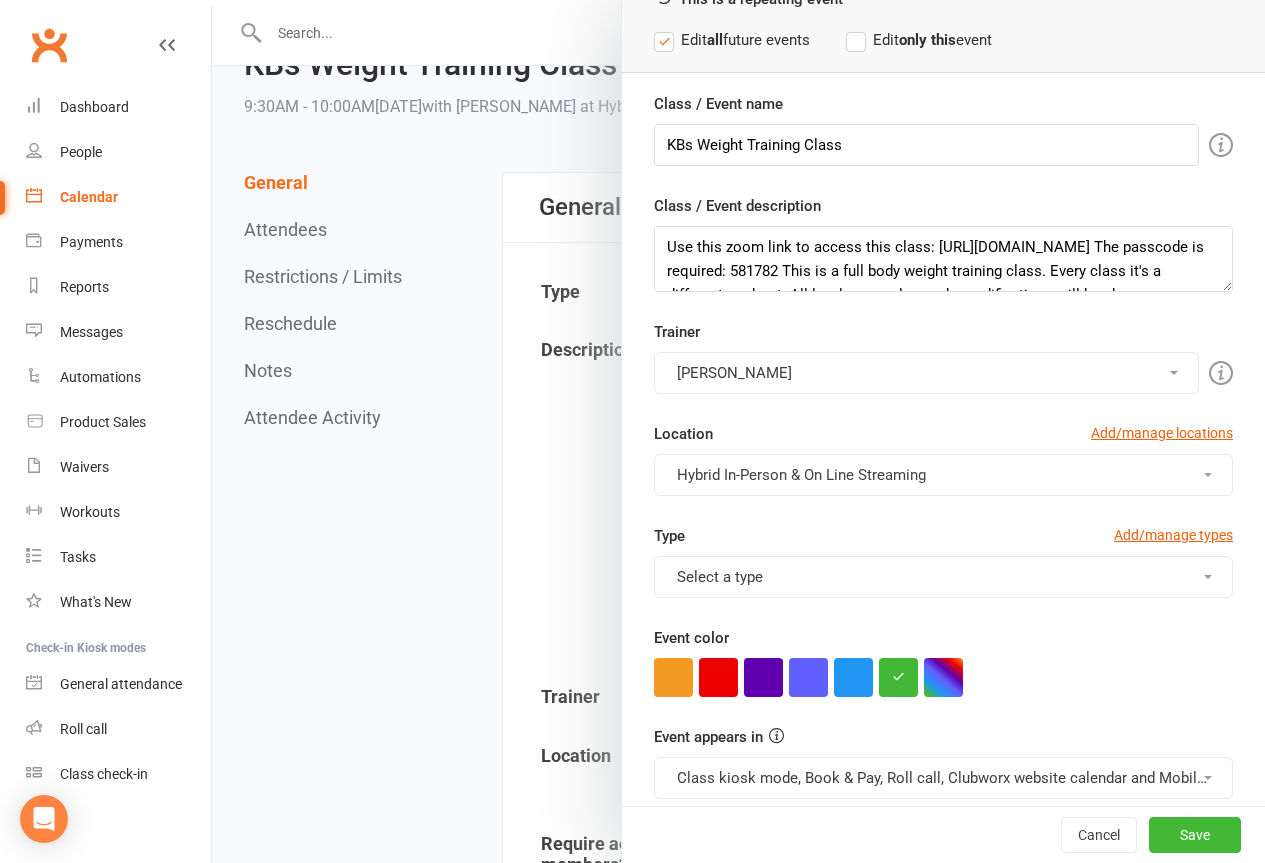 scroll, scrollTop: 200, scrollLeft: 0, axis: vertical 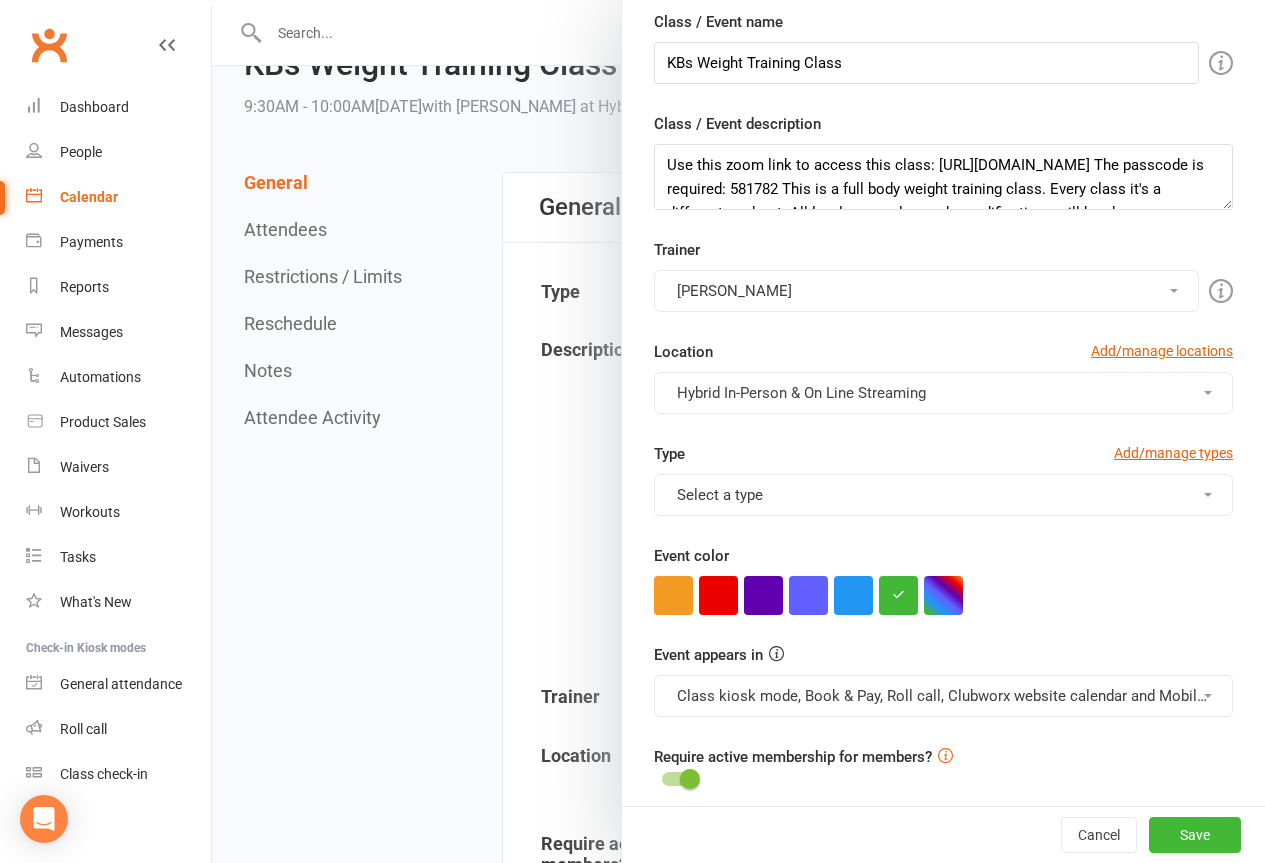 click on "Select a type" at bounding box center (943, 495) 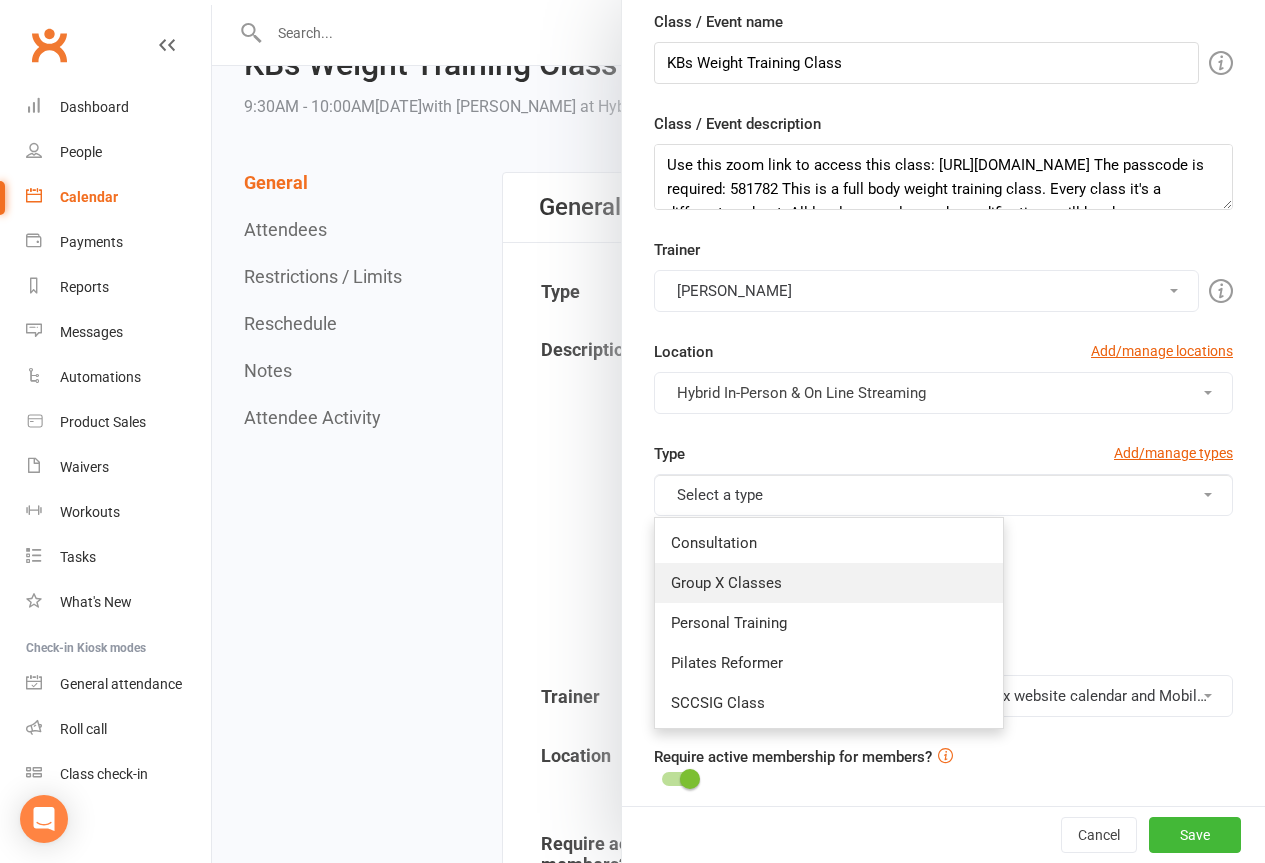 click on "Group X Classes" at bounding box center [829, 583] 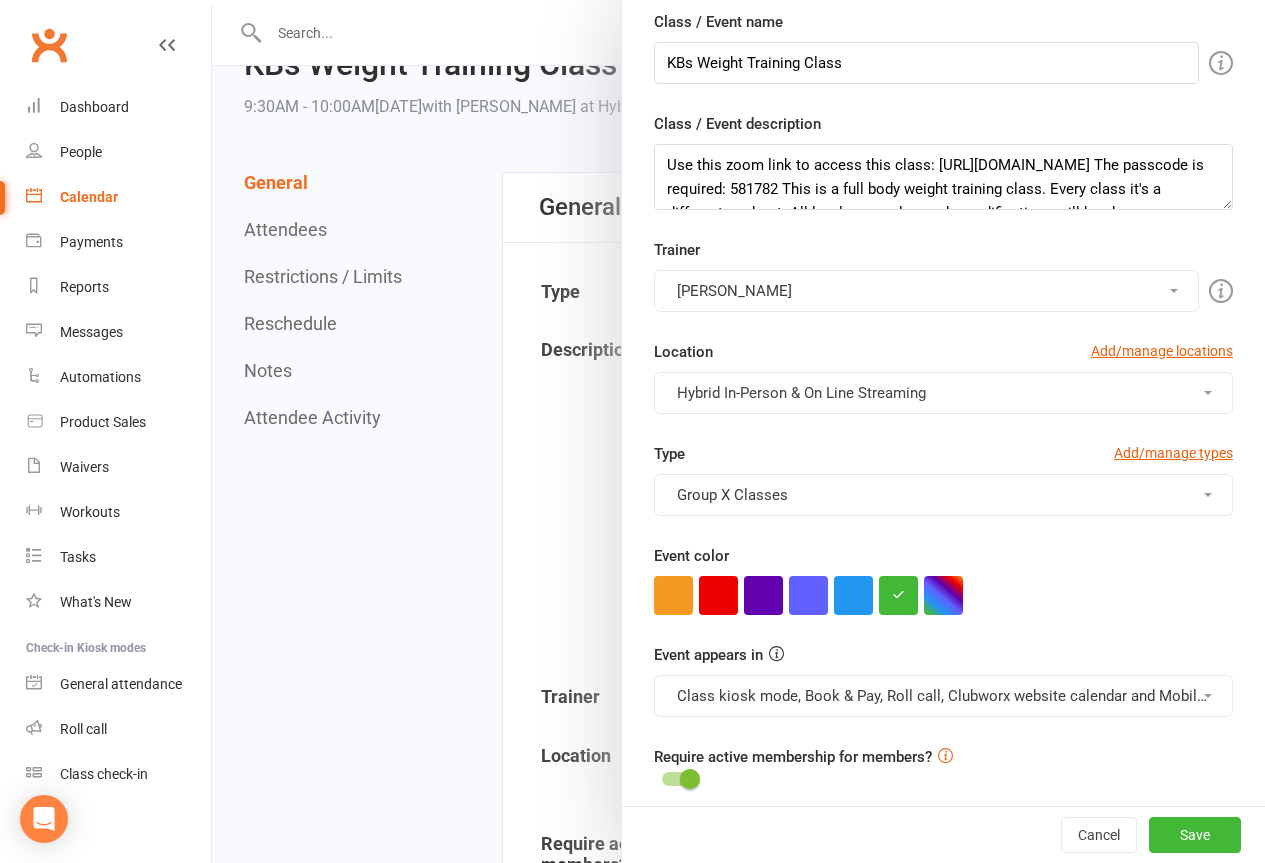 click on "Group X Classes" at bounding box center (943, 495) 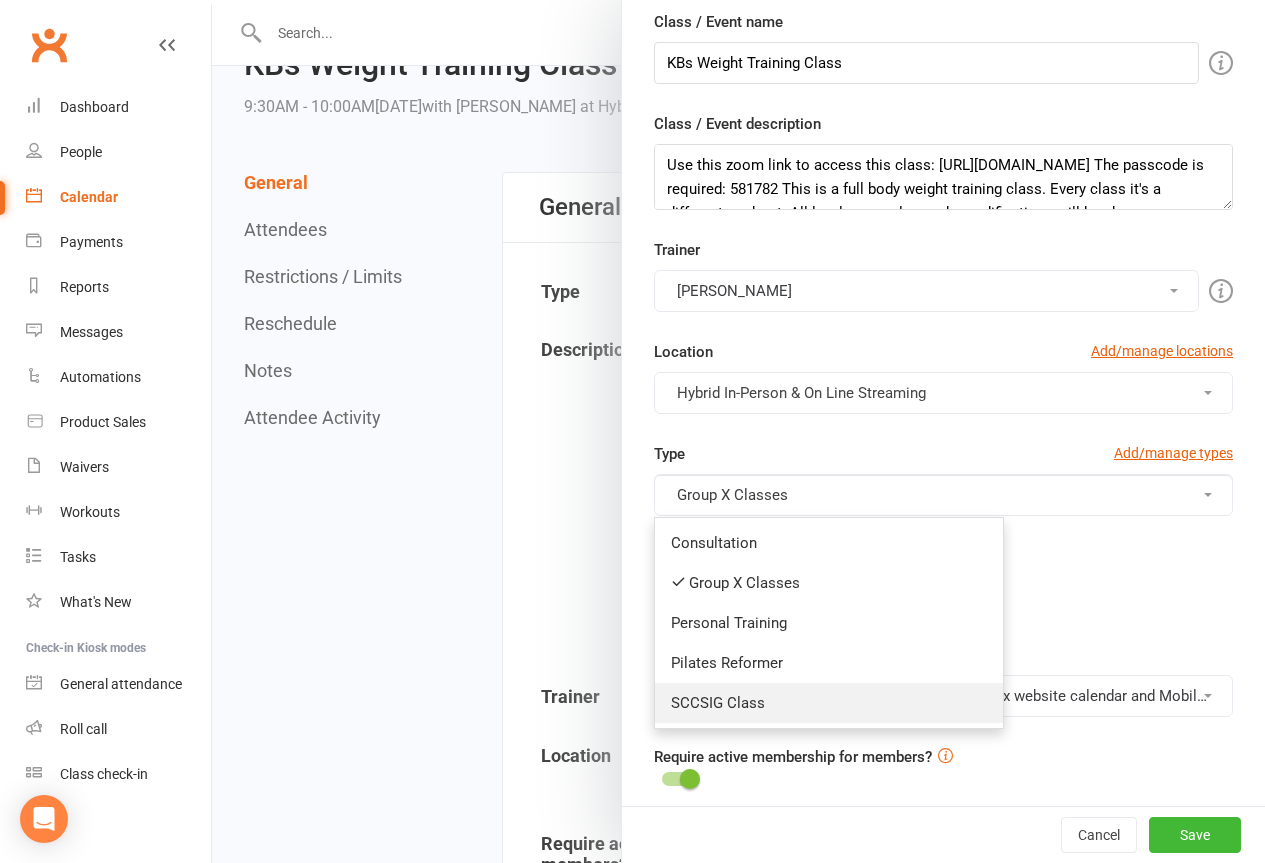click on "SCCSIG Class" at bounding box center (829, 703) 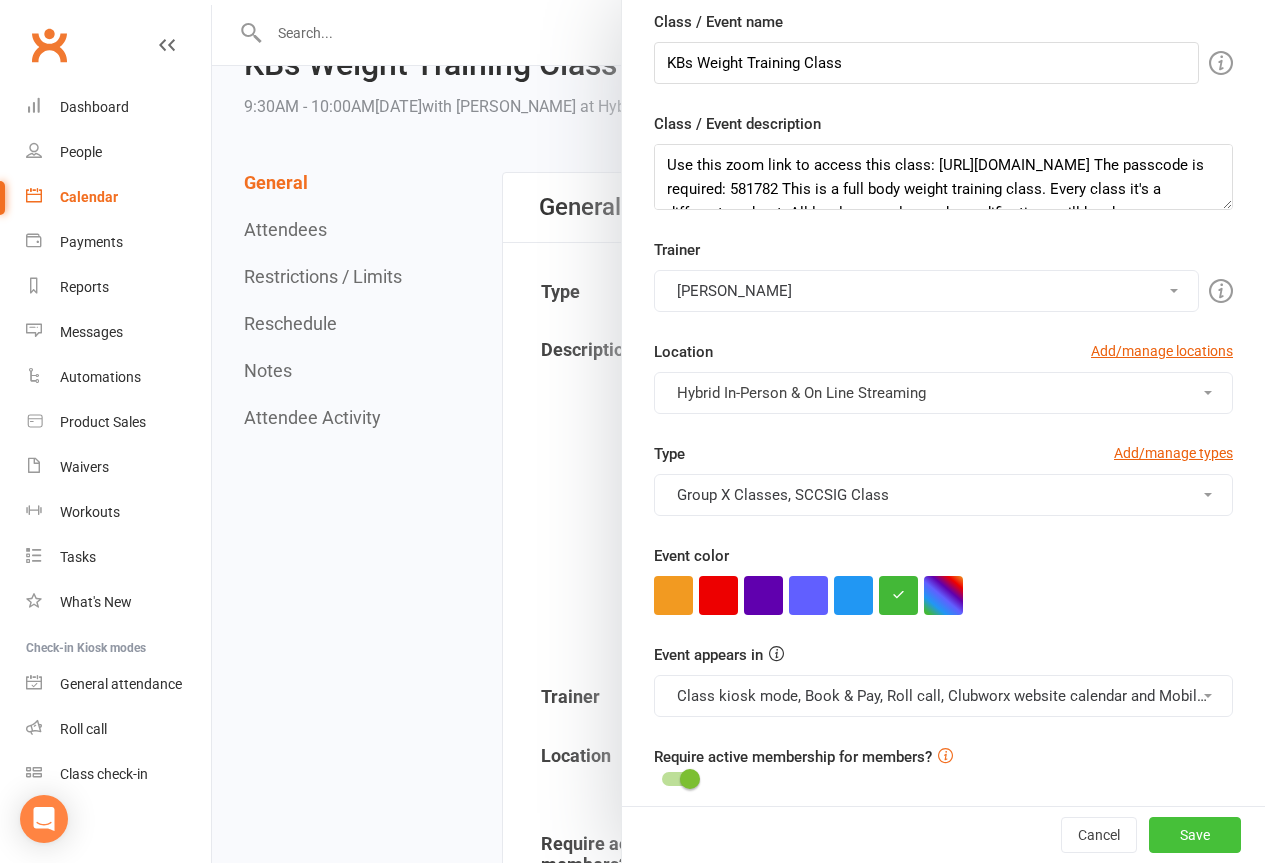 click on "Save" at bounding box center [1195, 835] 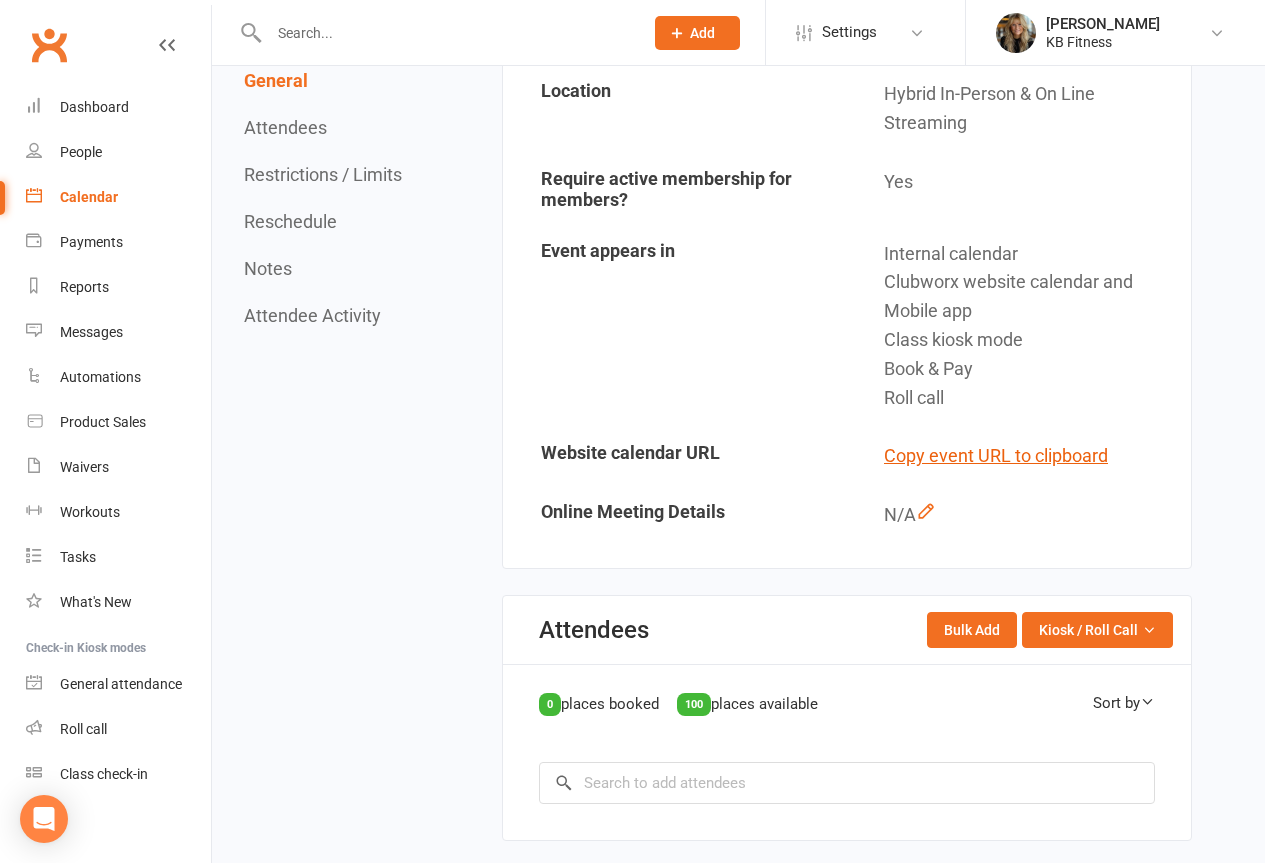 scroll, scrollTop: 0, scrollLeft: 0, axis: both 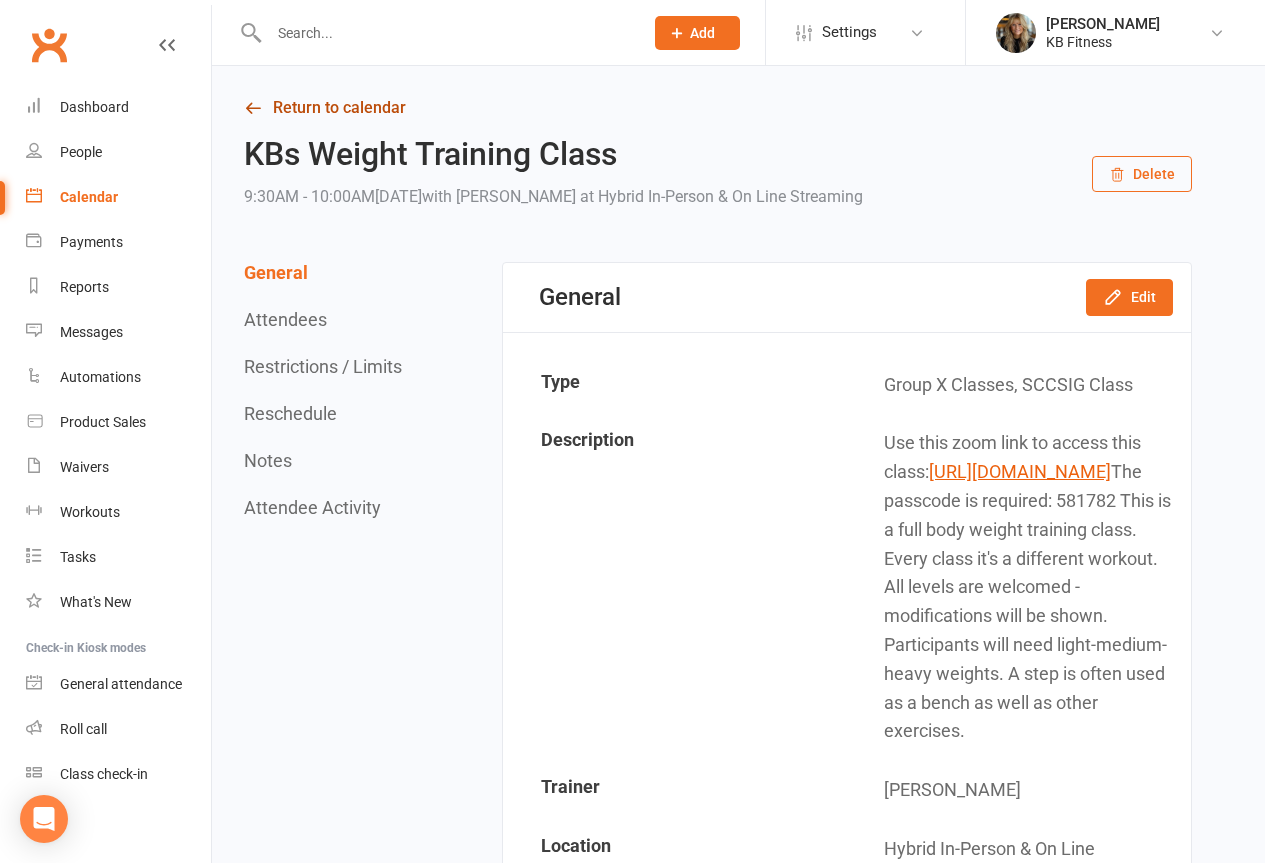 click on "Return to calendar" at bounding box center [718, 108] 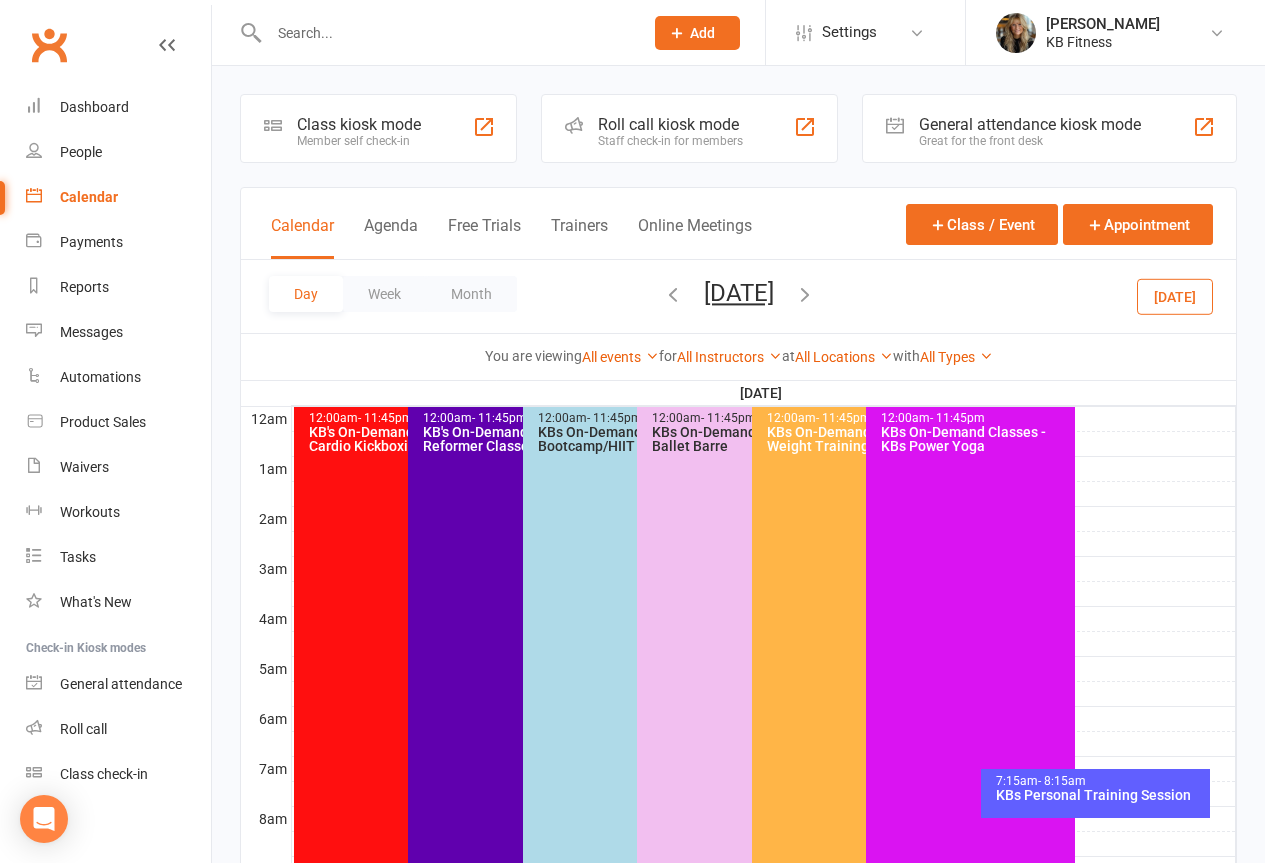 click at bounding box center (805, 294) 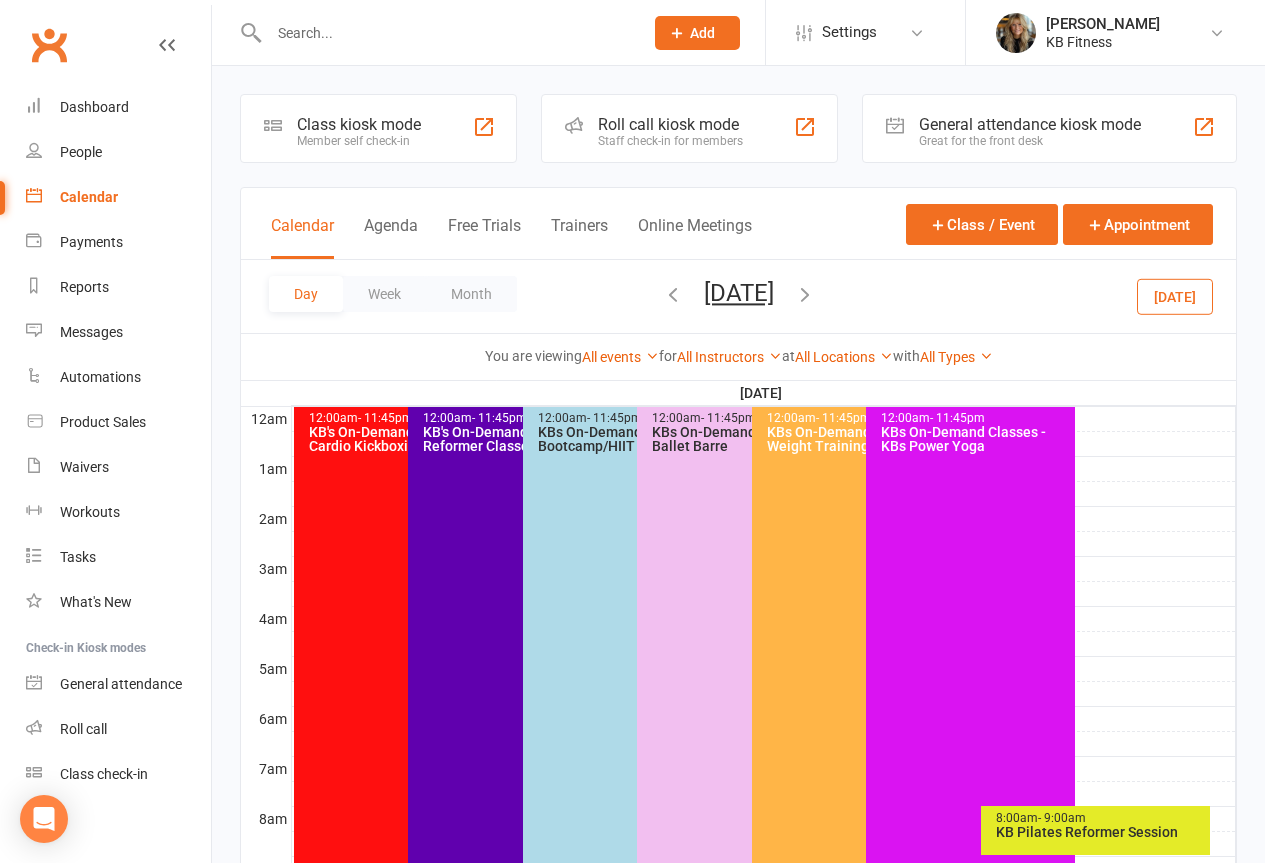 click at bounding box center [805, 294] 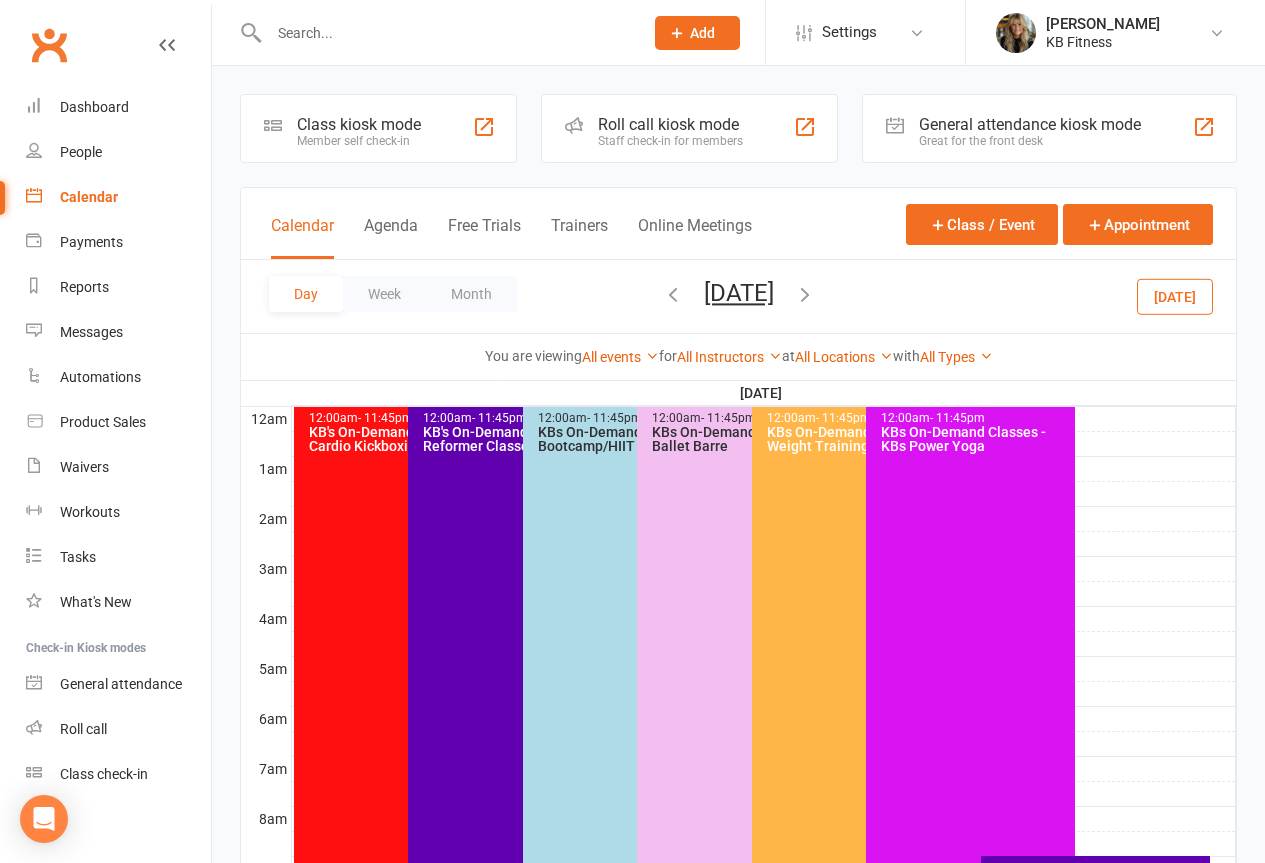 click on "Day Week Month [DATE]
[DATE]
Sun Mon Tue Wed Thu Fri Sat
29
30
01
02
03
04
05
06
07
08
09
10
11
12
13
14
15
16
17
18
19
20
21
22
23
24
25
26
27
28
29
30
31
01
02" at bounding box center (738, 296) 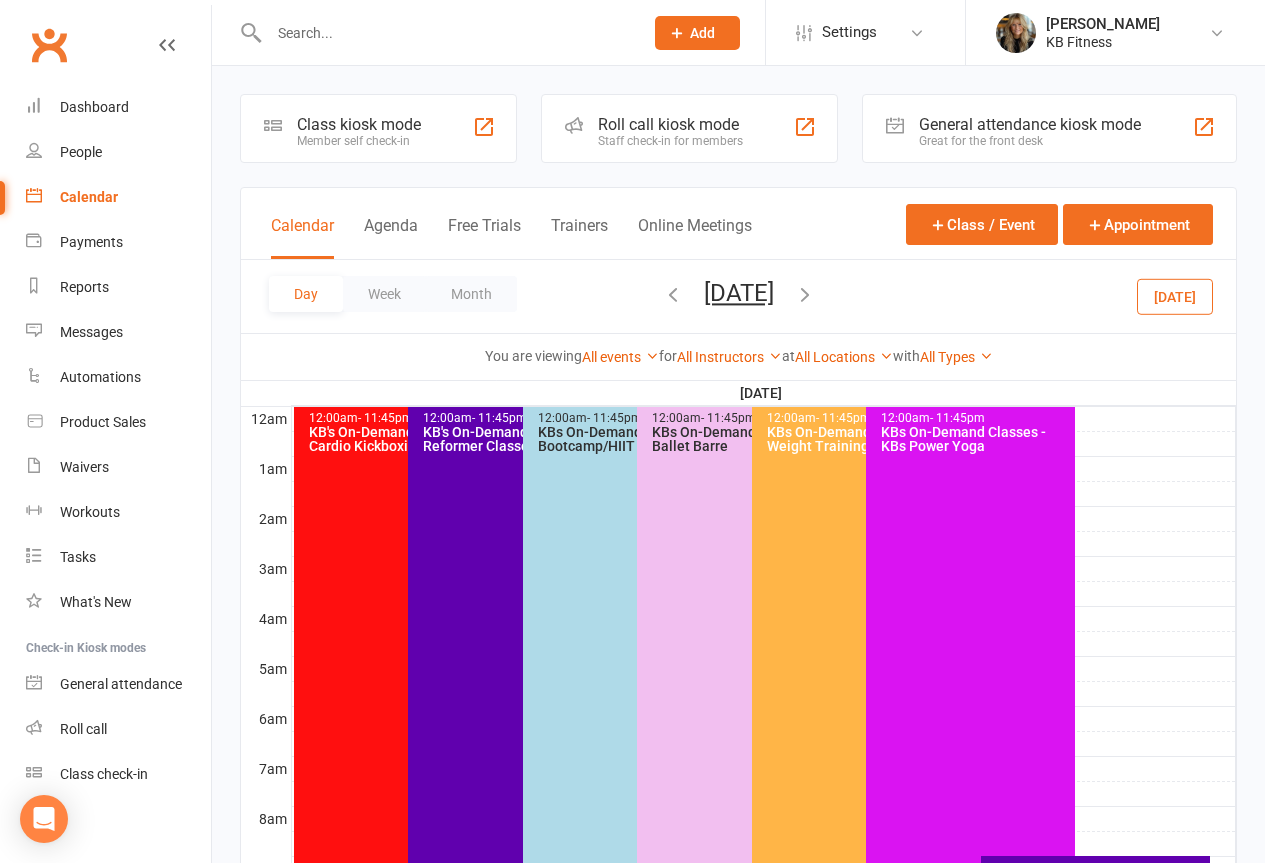 click at bounding box center [805, 294] 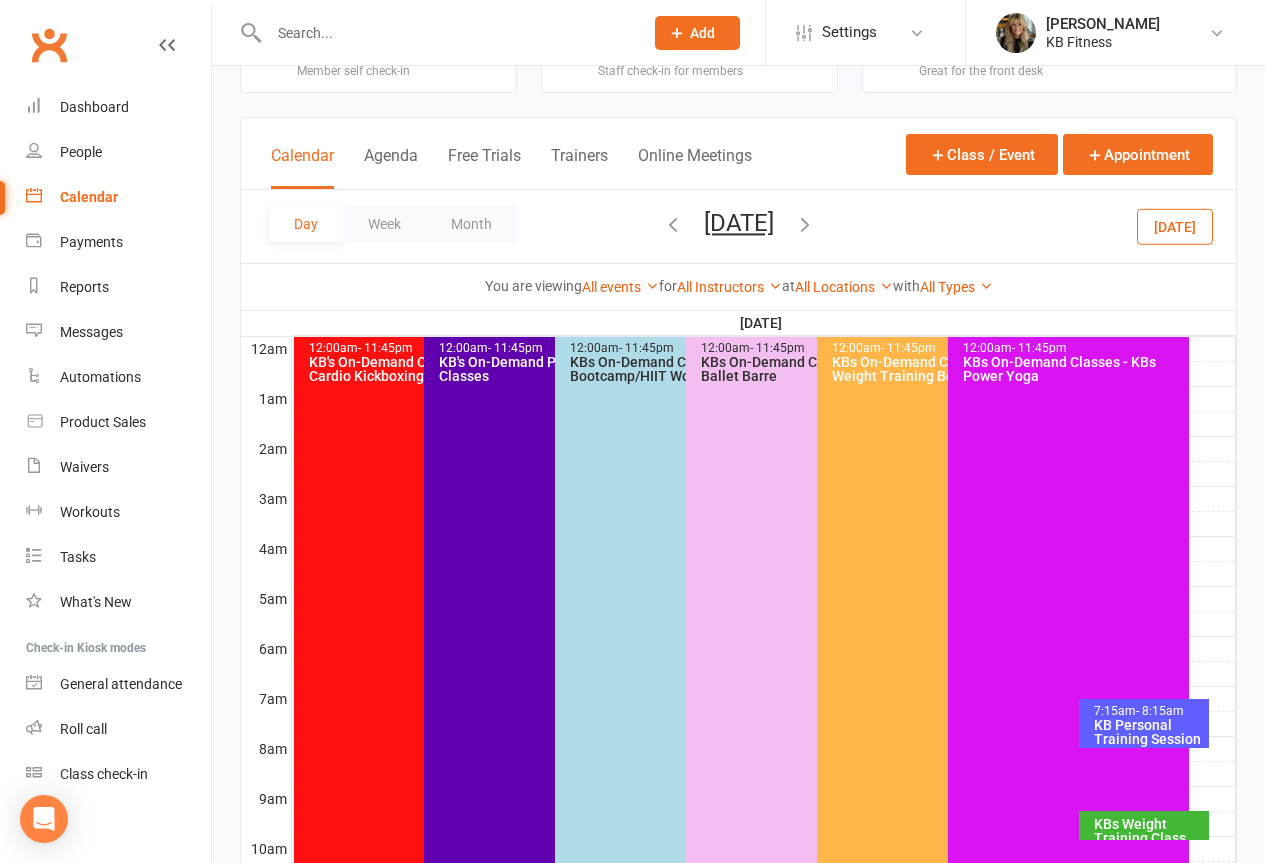 scroll, scrollTop: 100, scrollLeft: 0, axis: vertical 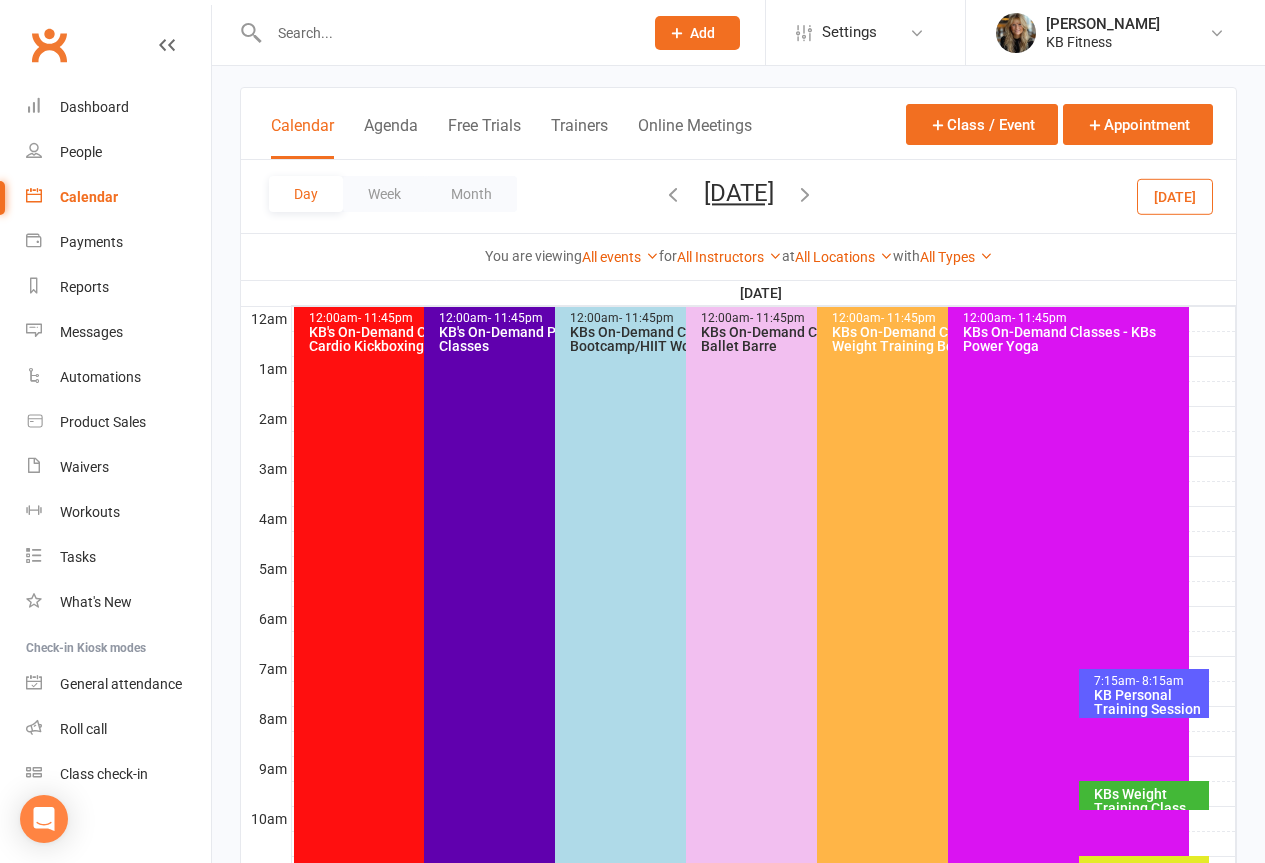 click on "KBs Weight Training Class" at bounding box center [1149, 801] 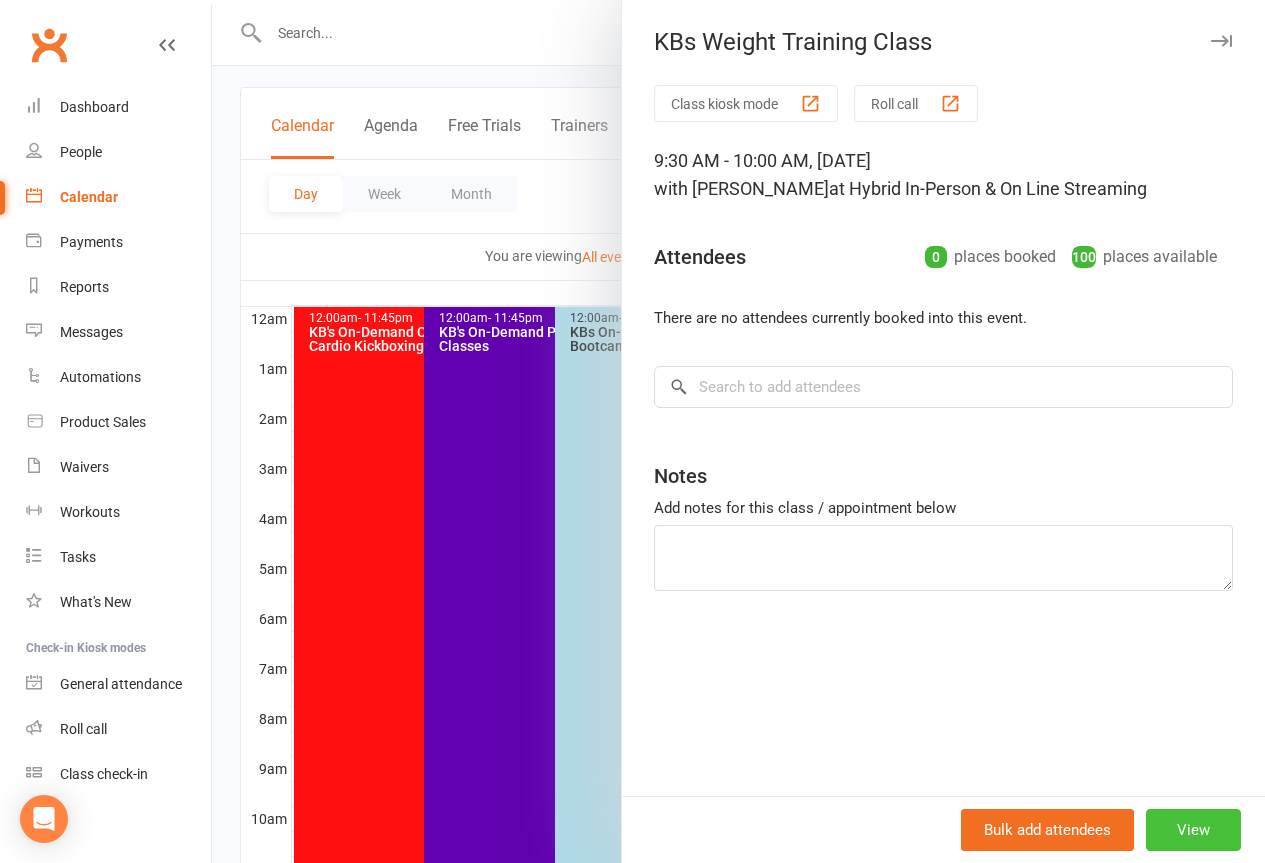 click on "View" at bounding box center (1193, 830) 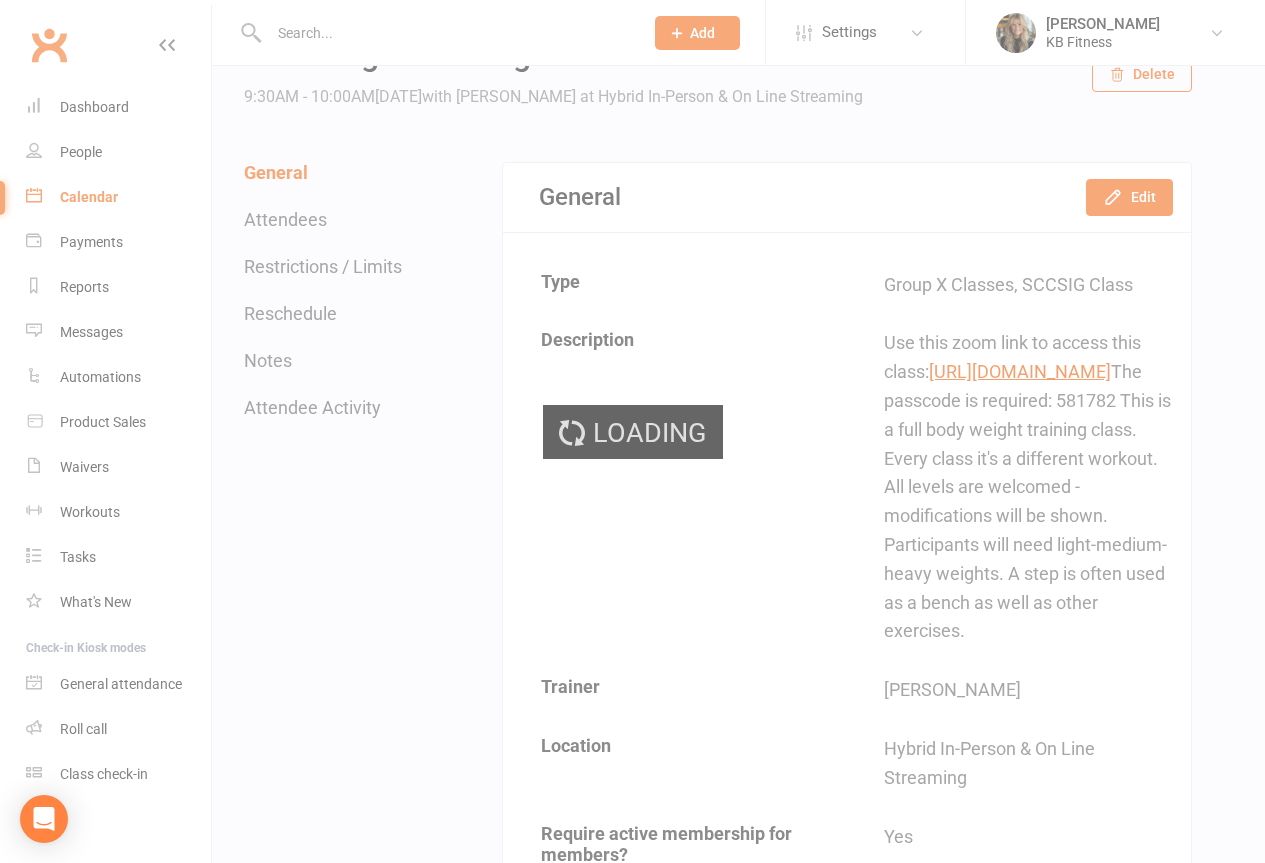 scroll, scrollTop: 0, scrollLeft: 0, axis: both 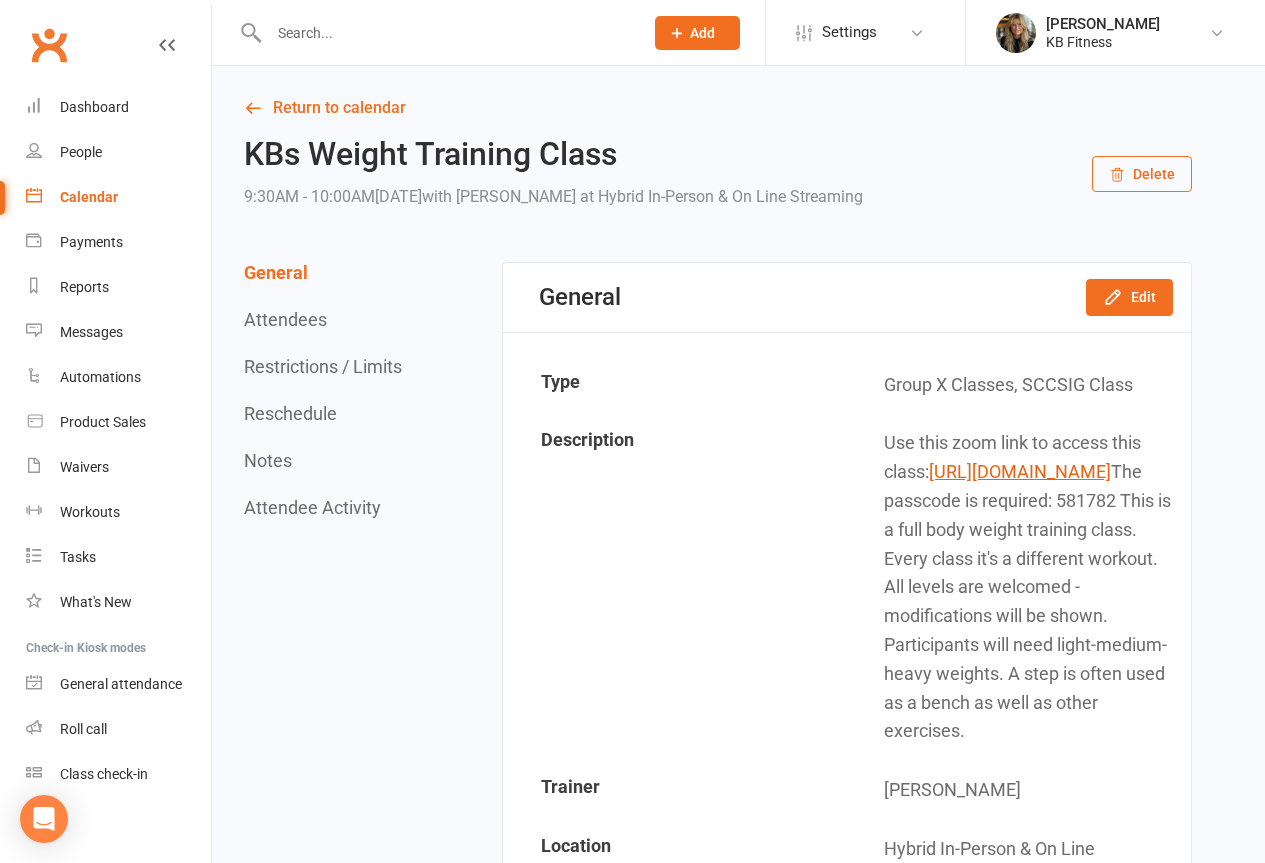 click on "Delete" at bounding box center (1142, 174) 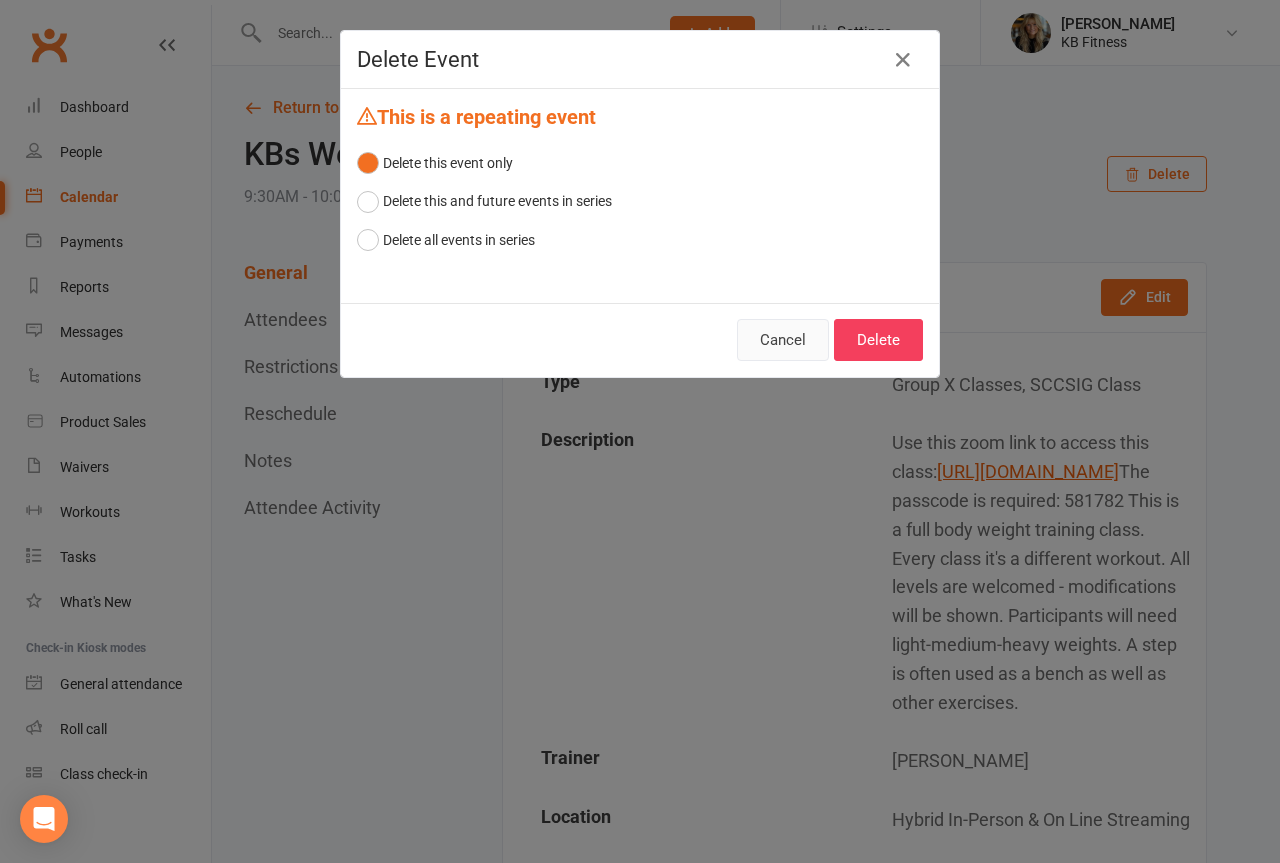 click on "Cancel" at bounding box center [783, 340] 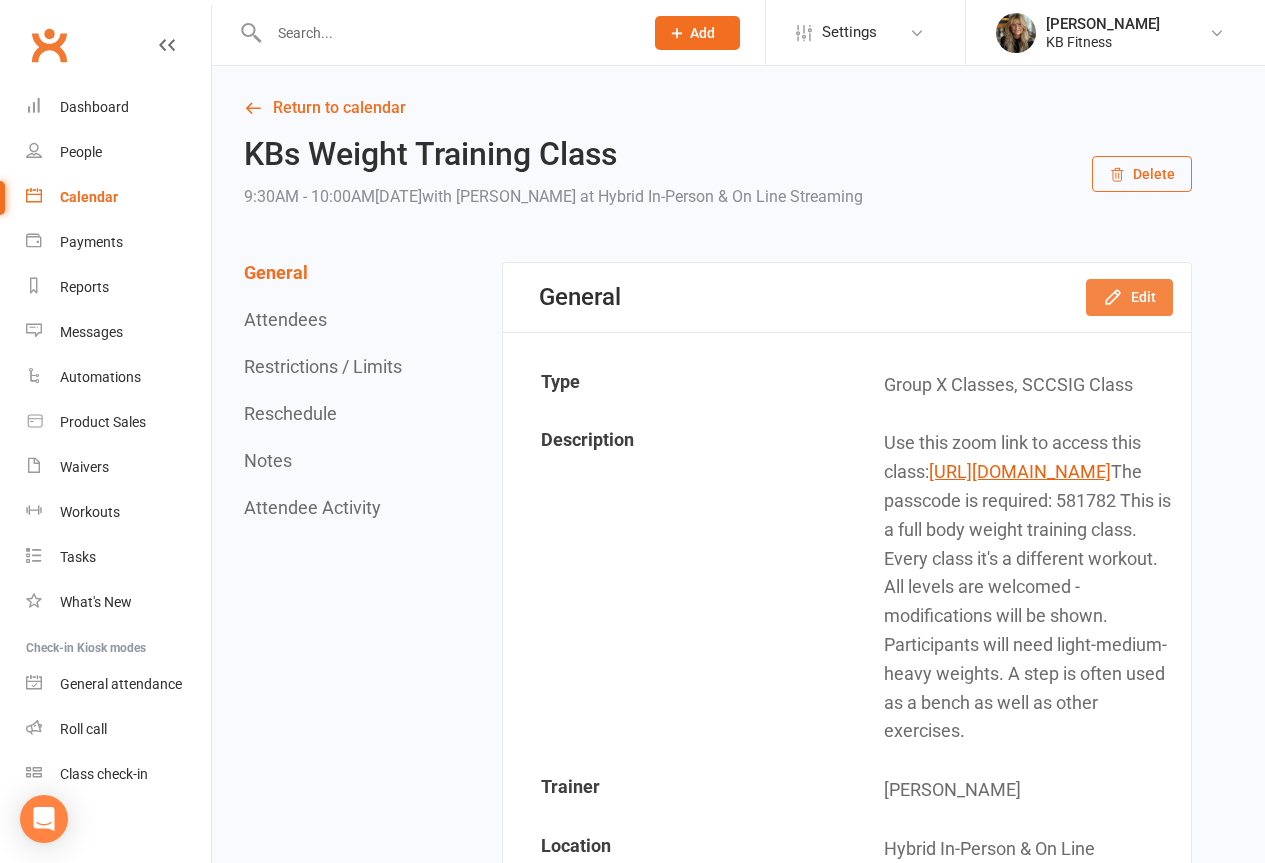 click 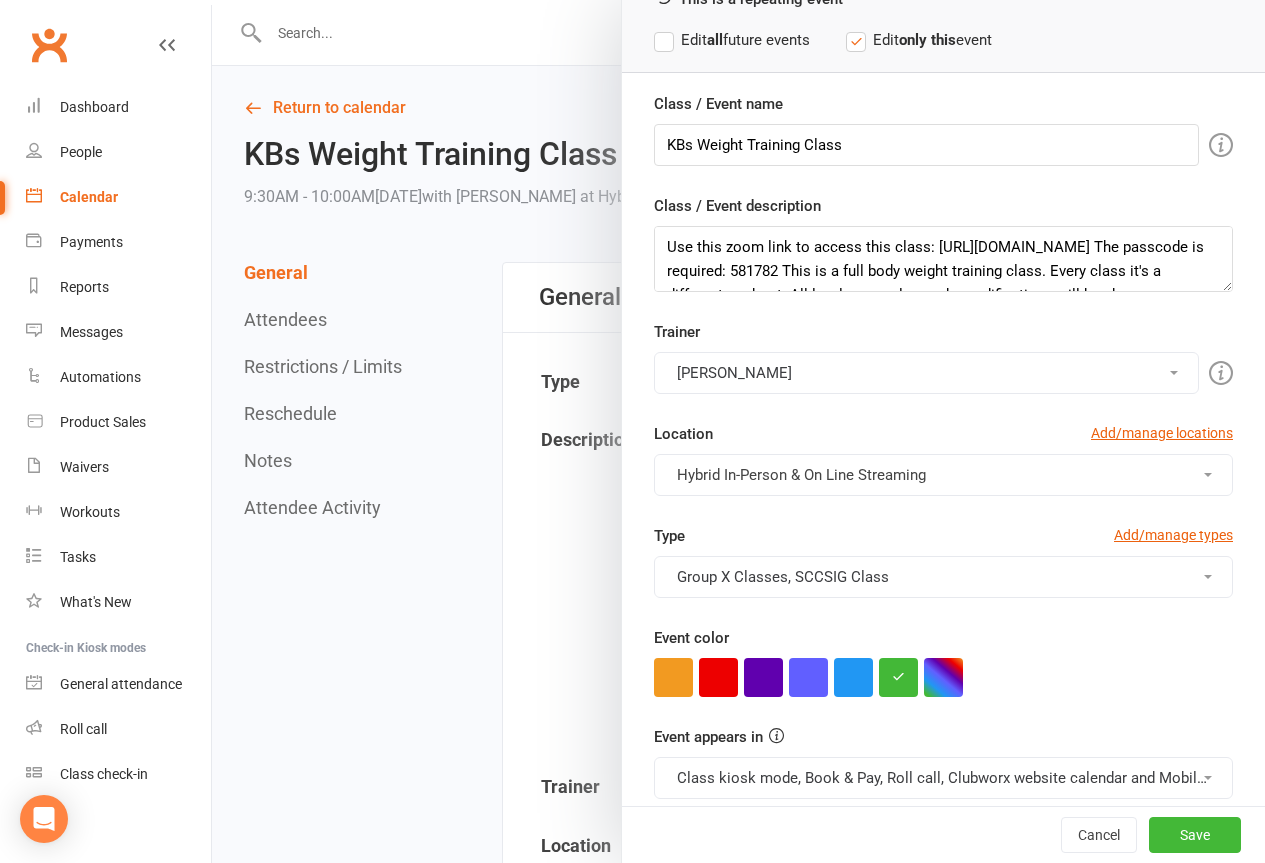 scroll, scrollTop: 215, scrollLeft: 0, axis: vertical 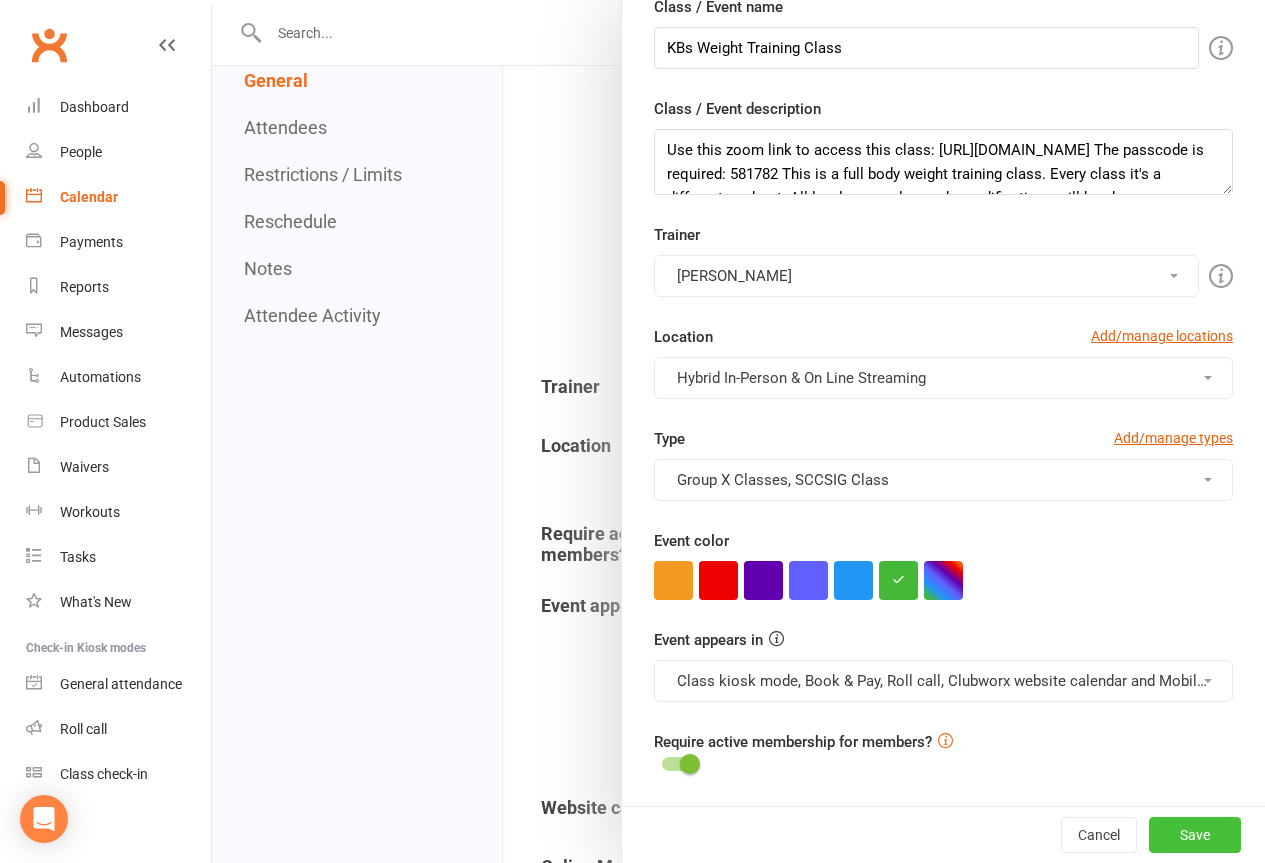 click on "Save" at bounding box center [1195, 835] 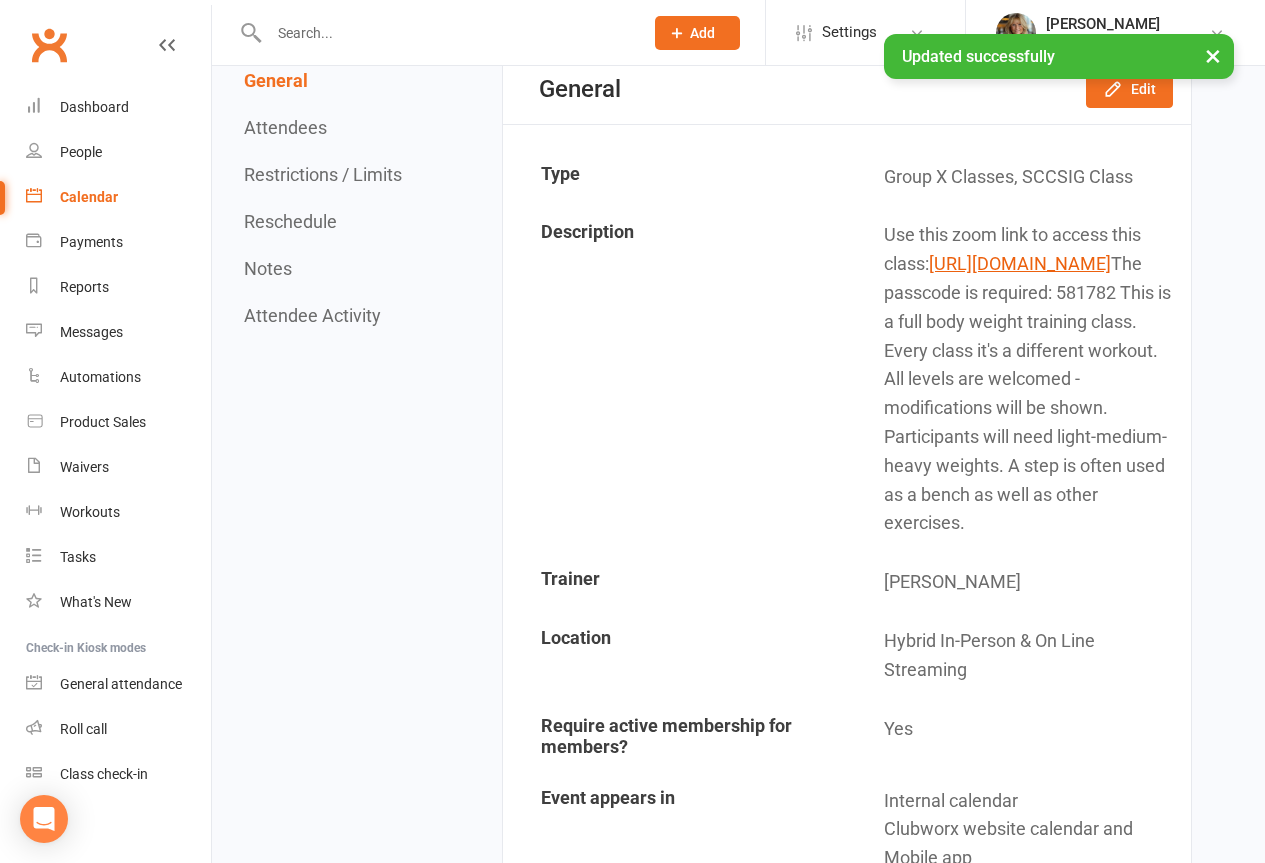 scroll, scrollTop: 200, scrollLeft: 0, axis: vertical 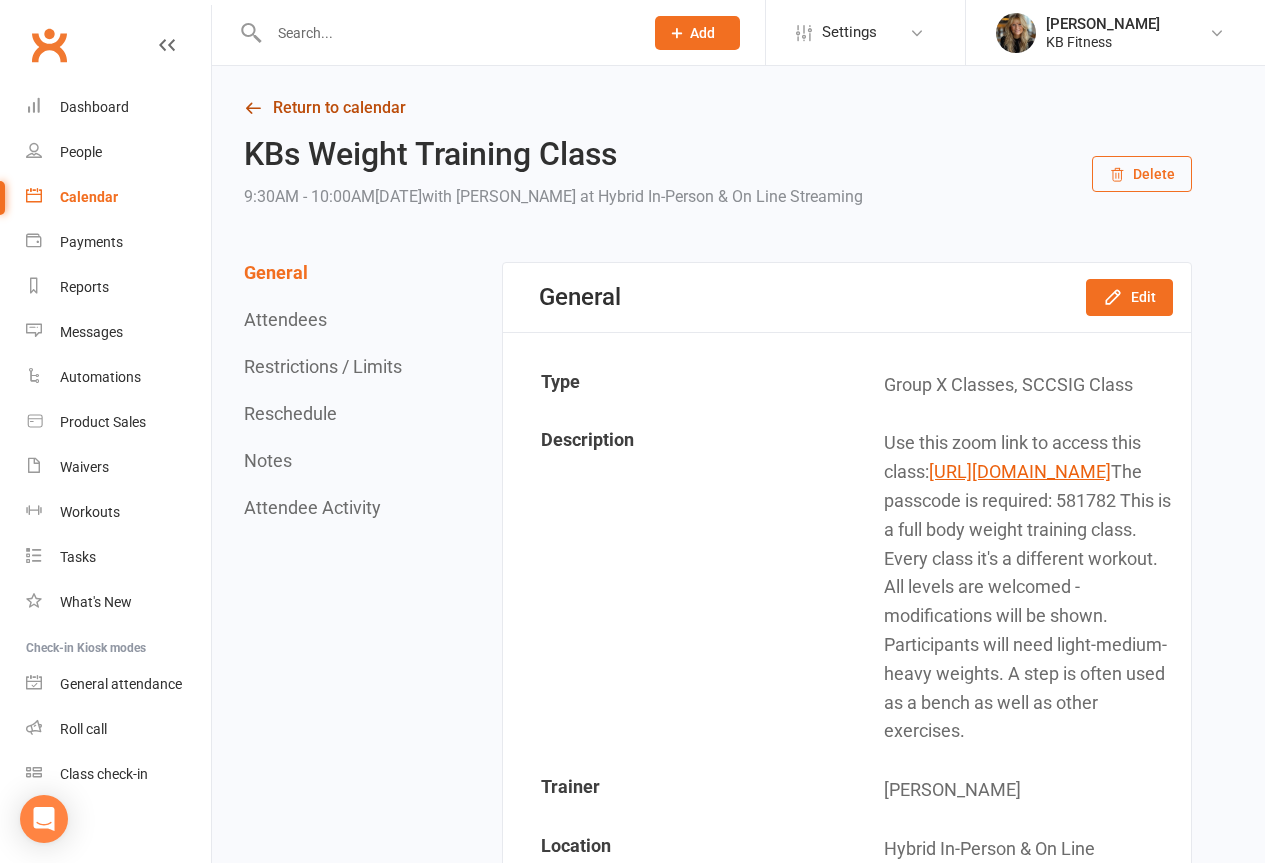 click on "Return to calendar" at bounding box center (718, 108) 